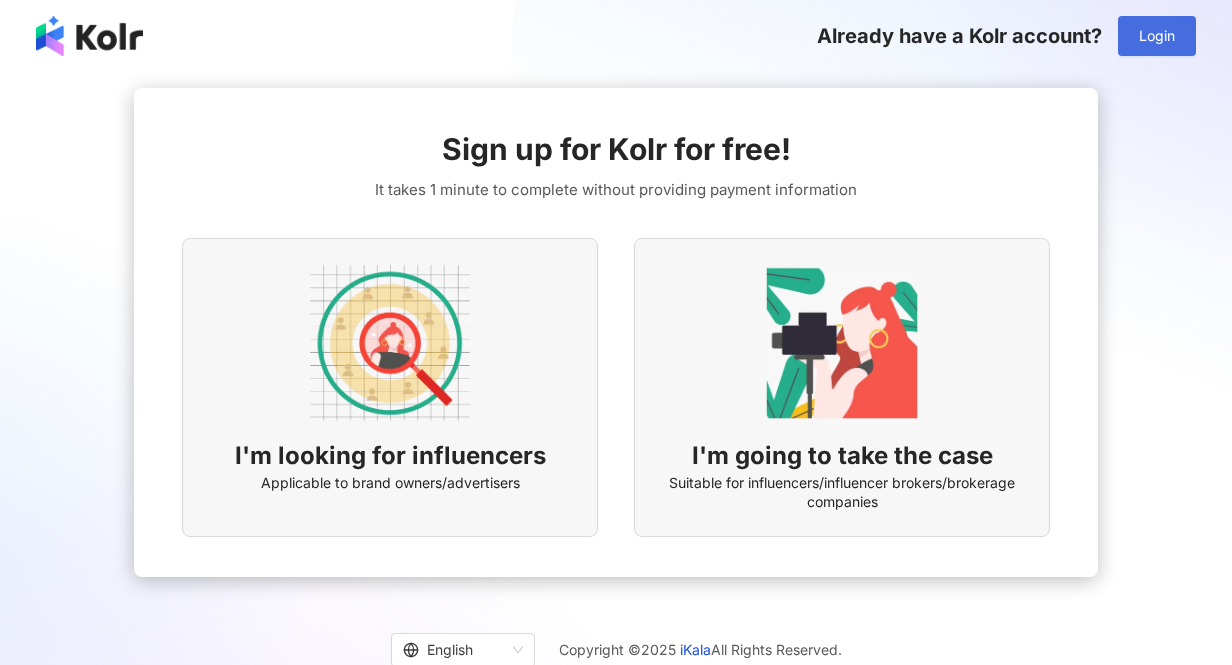 scroll, scrollTop: 0, scrollLeft: 0, axis: both 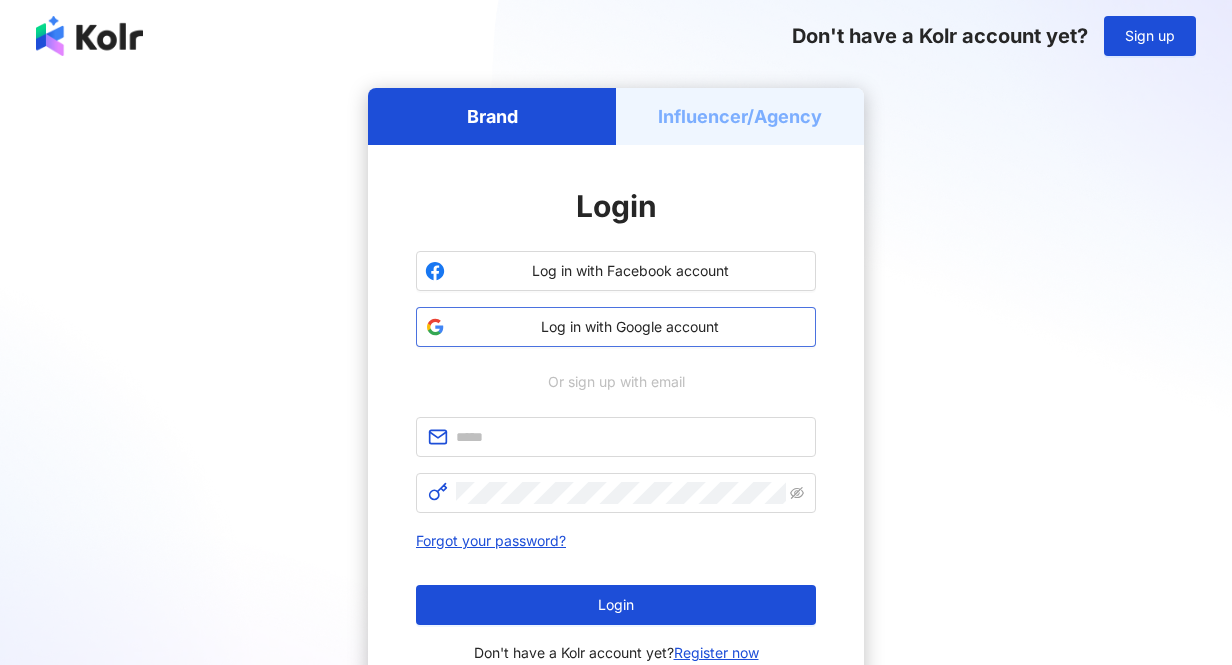 click on "Log in with Google account" at bounding box center [630, 327] 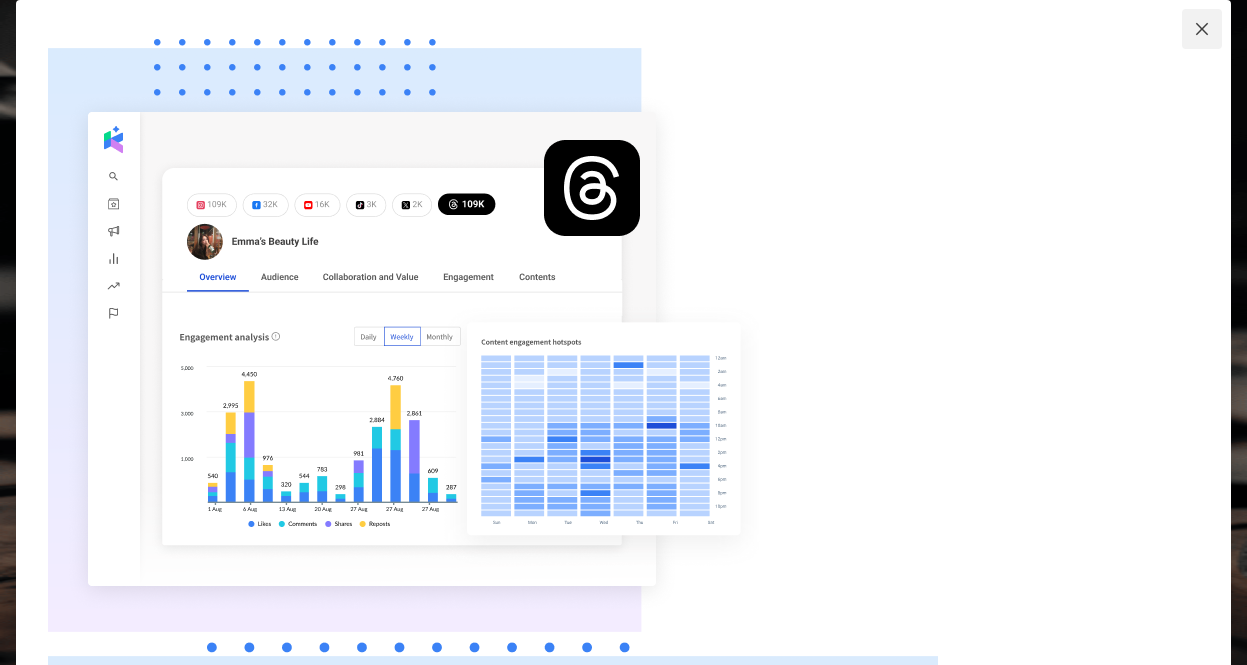 click 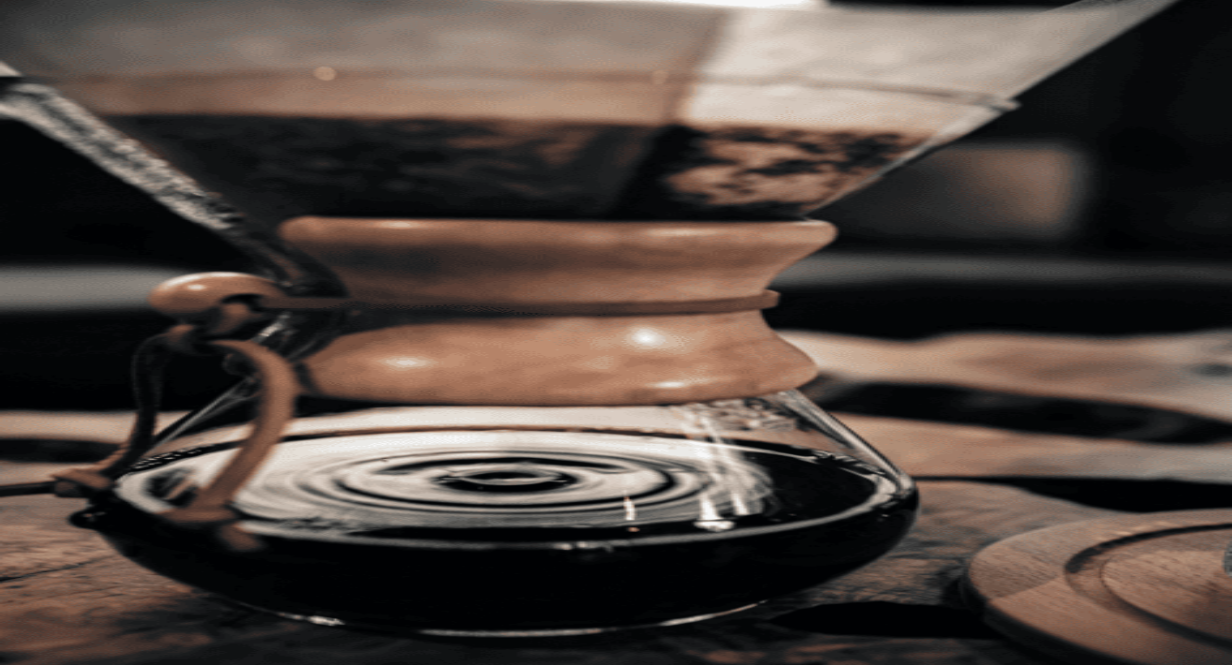 click 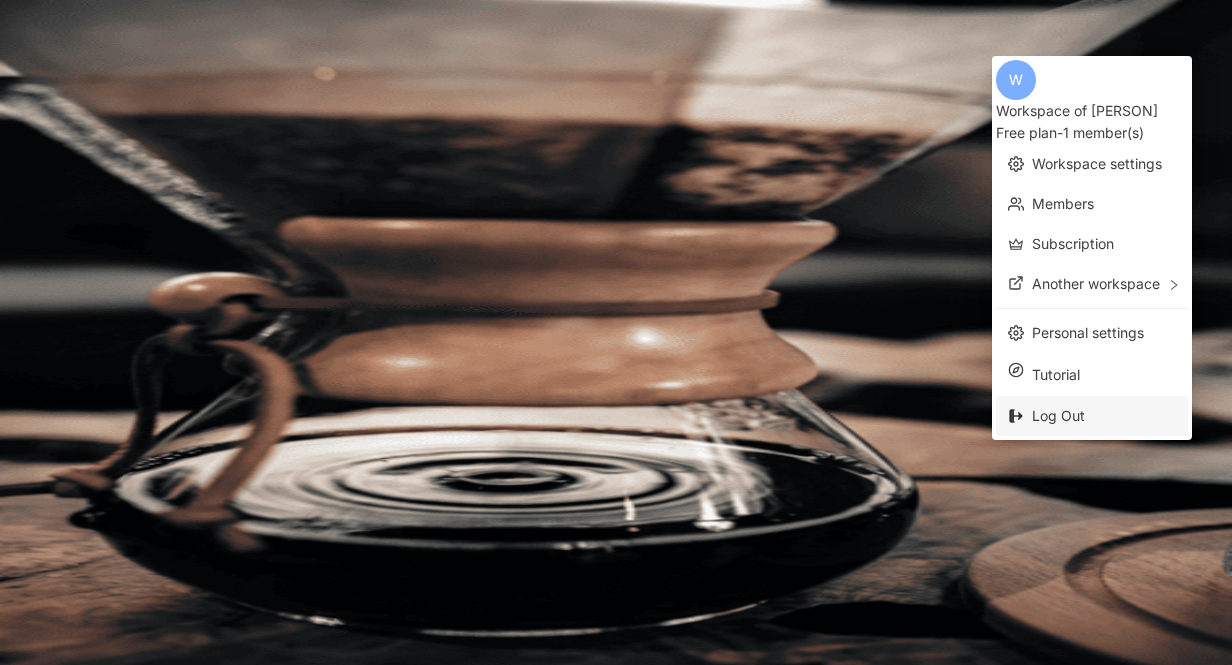 click on "Log Out" at bounding box center (1058, 415) 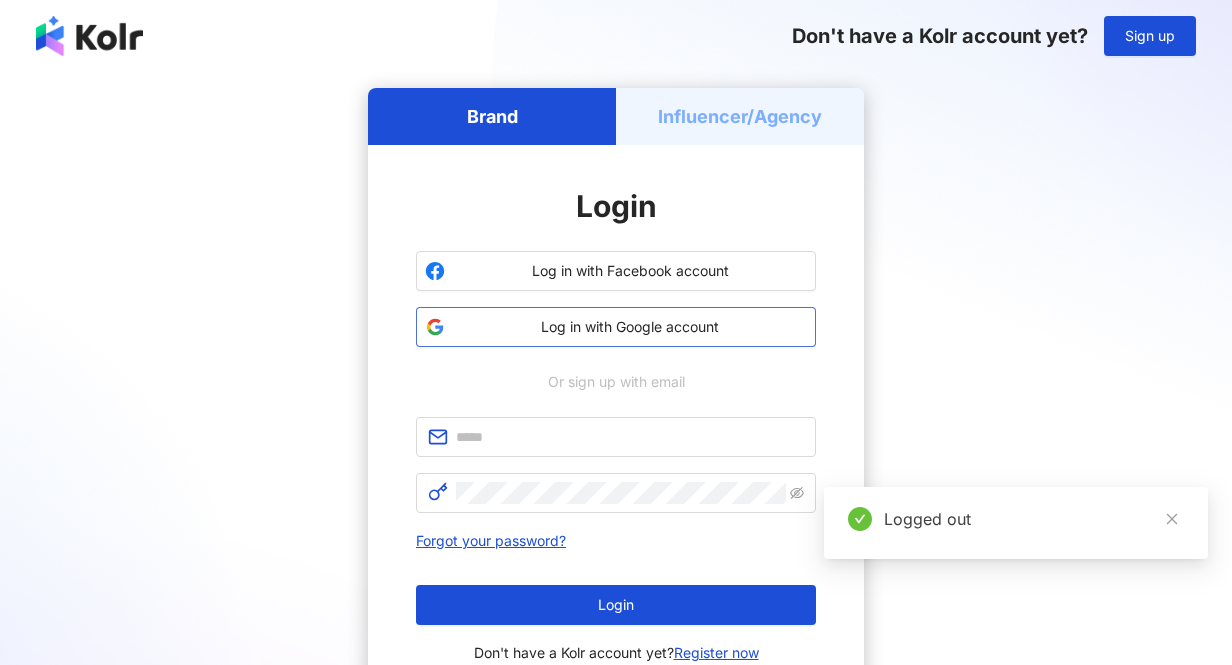 click on "Log in with Google account" at bounding box center (630, 327) 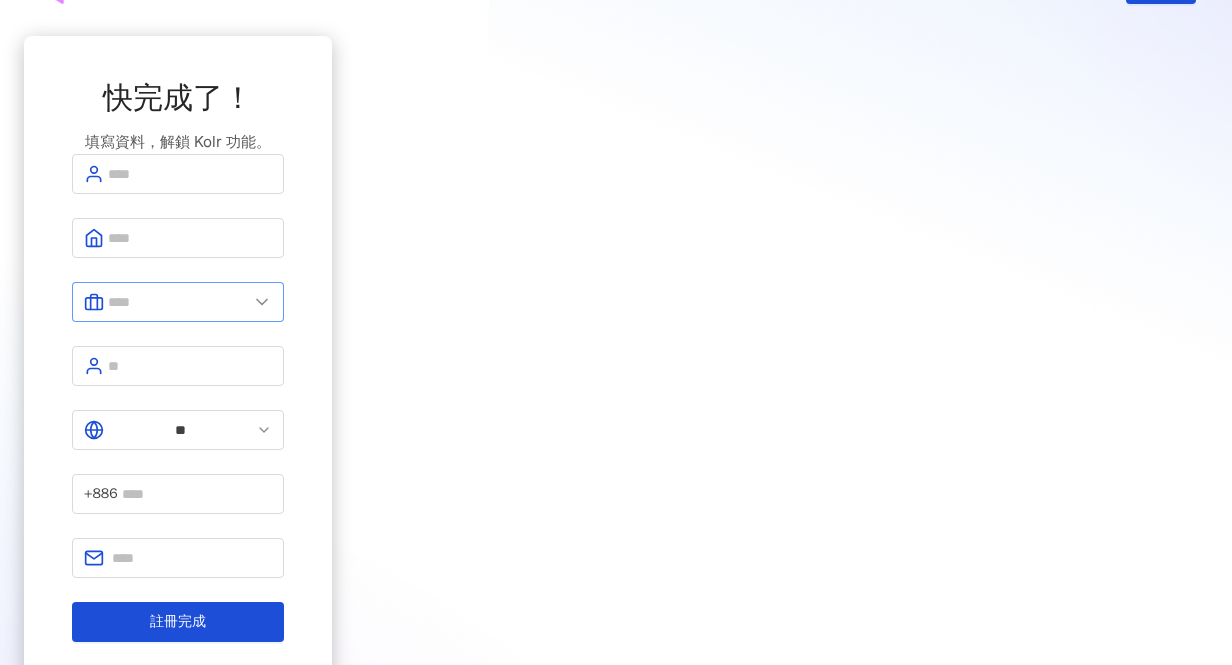 scroll, scrollTop: 155, scrollLeft: 0, axis: vertical 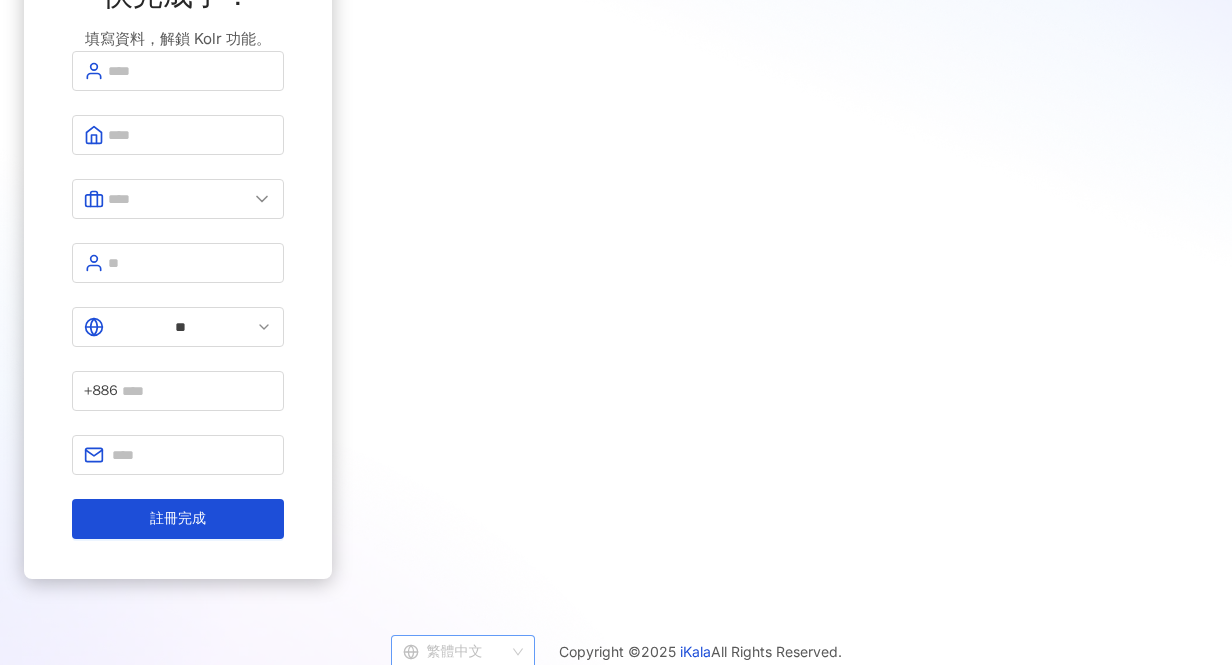 click on "繁體中文" at bounding box center (463, 652) 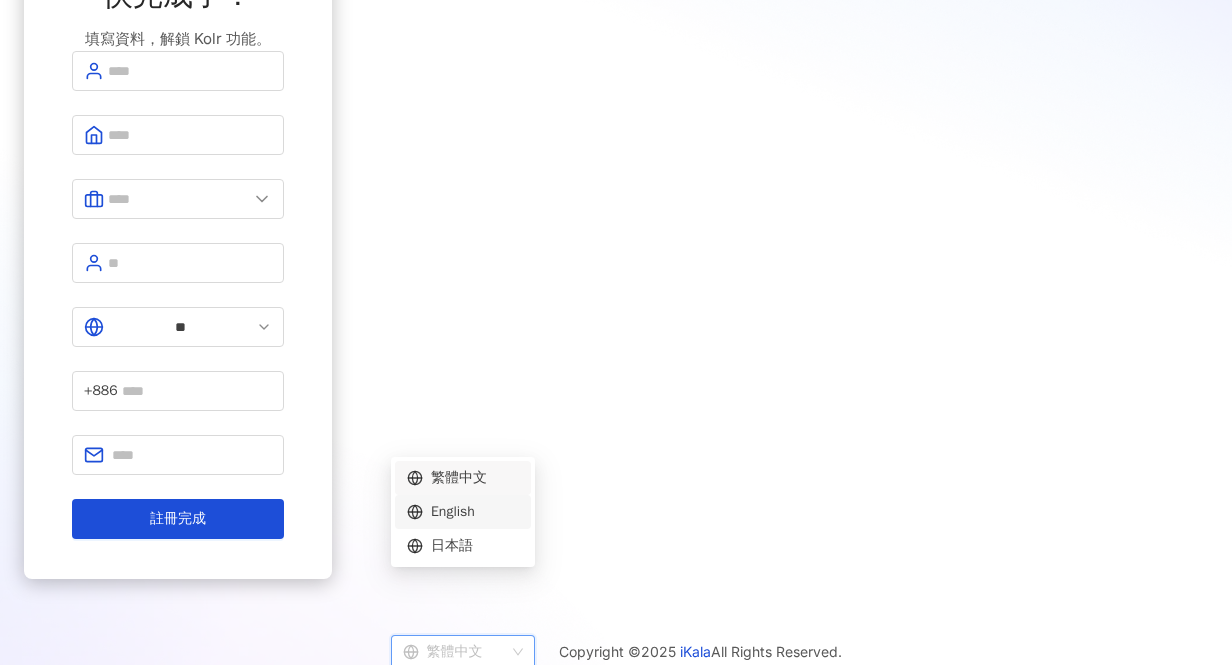click on "English" at bounding box center [463, 512] 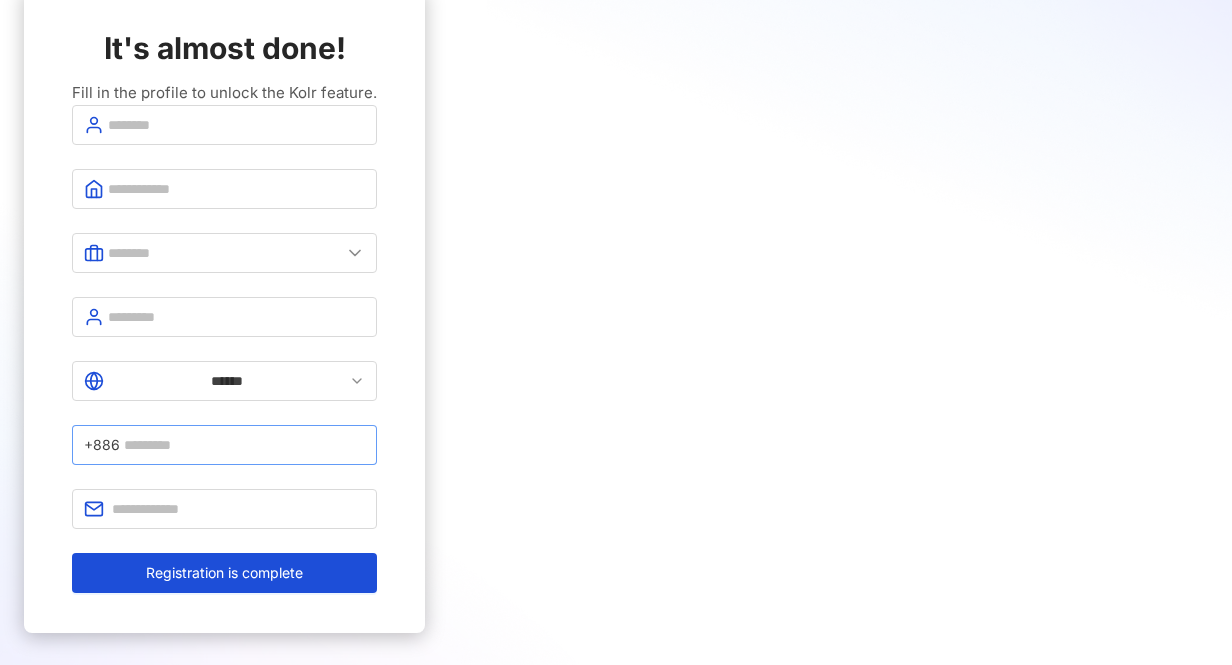 scroll, scrollTop: 28, scrollLeft: 0, axis: vertical 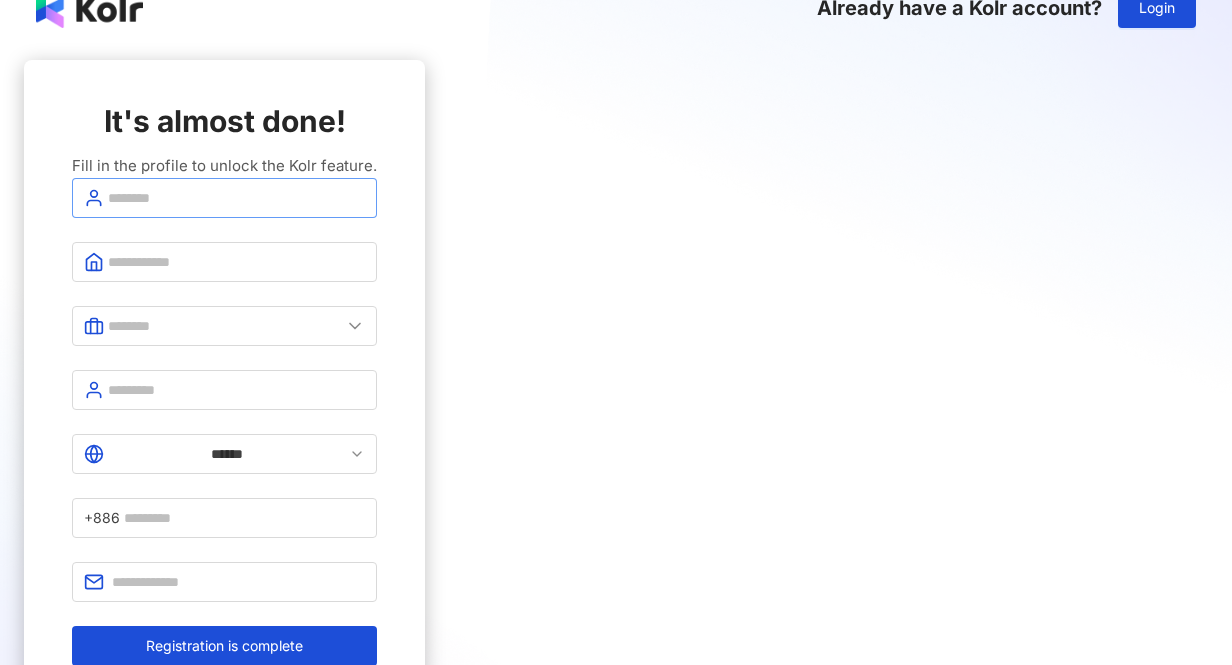 click at bounding box center (224, 198) 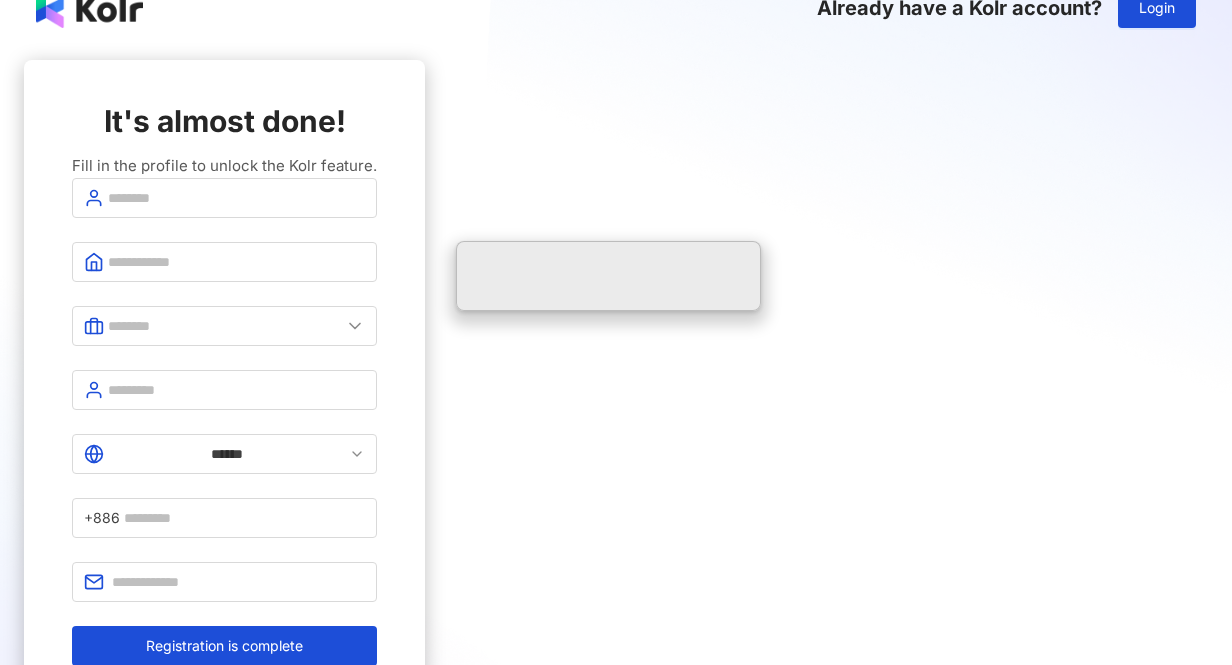 click on "It's almost done! Fill in the profile to unlock the Kolr feature. ****** +[COUNTRY CODE] Registration is complete" at bounding box center [224, 383] 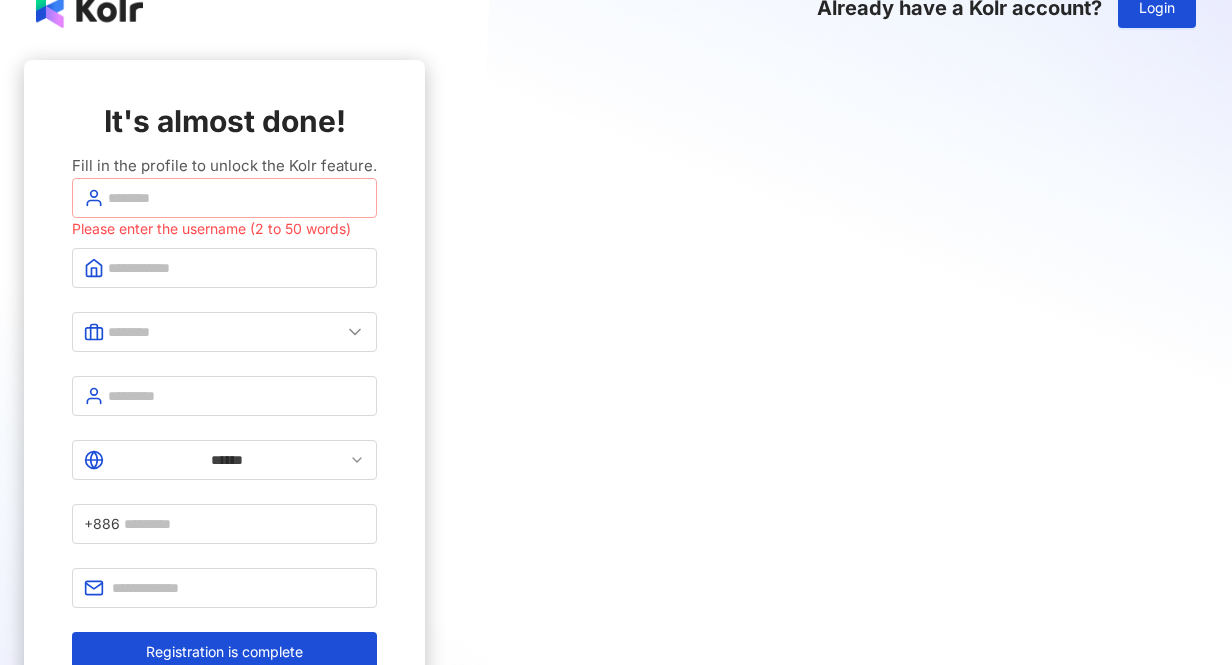 click at bounding box center (224, 198) 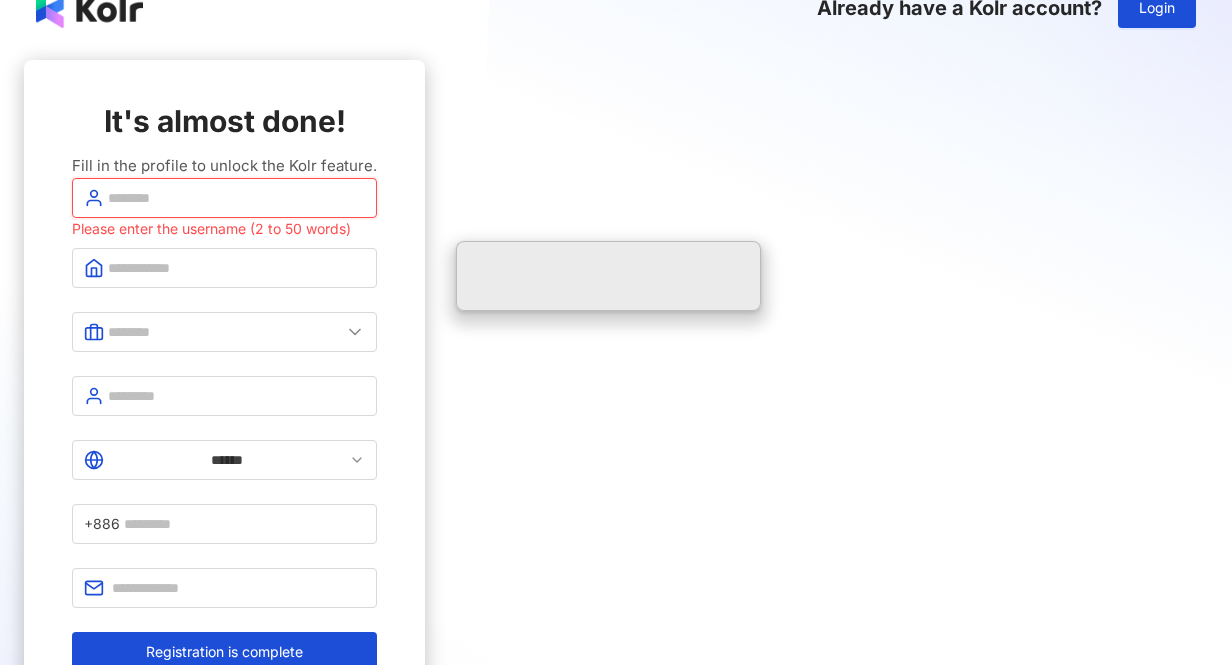 click at bounding box center [236, 198] 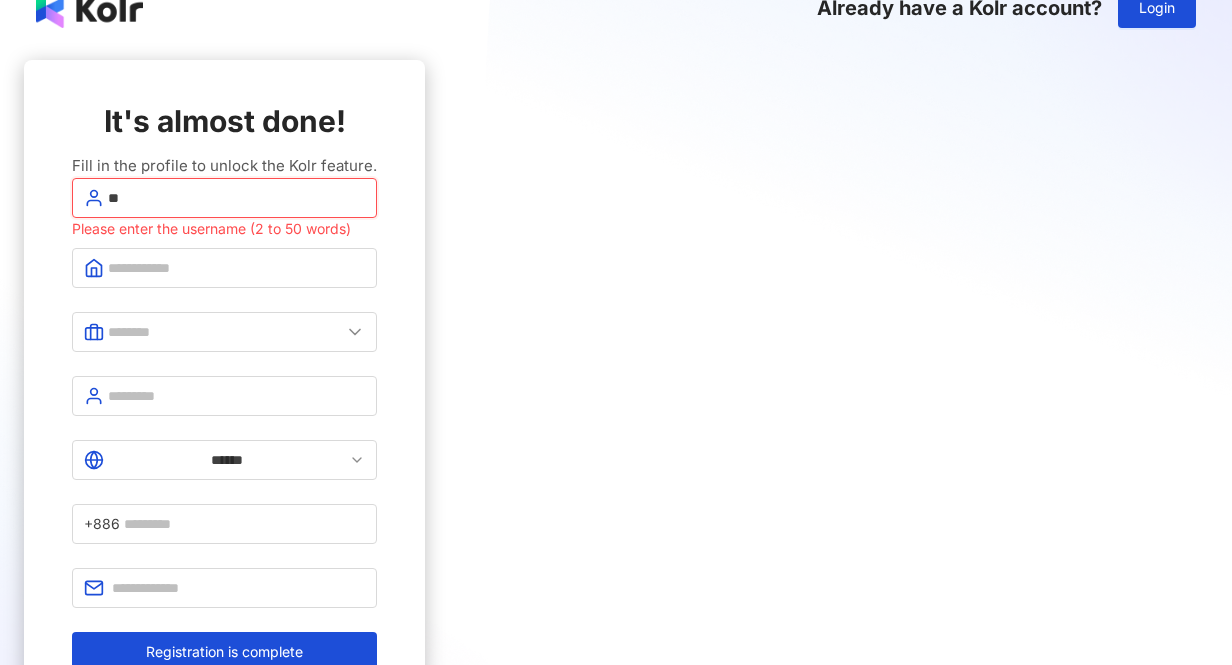 type on "*" 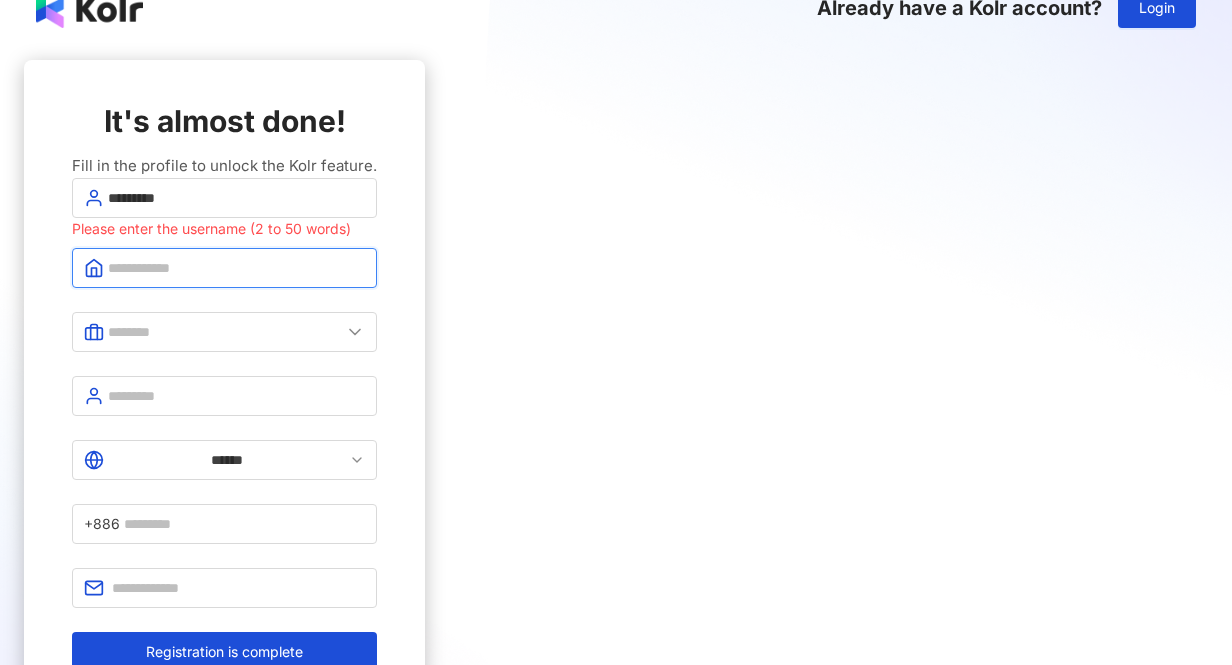 click at bounding box center [236, 268] 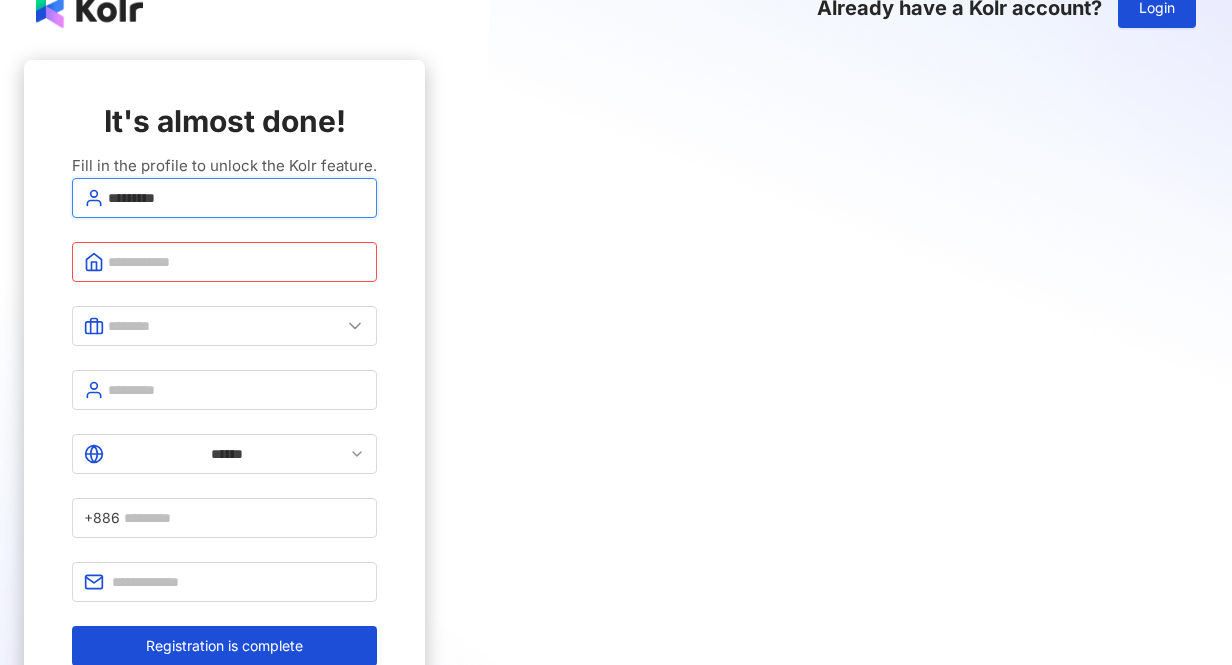 click on "*********" at bounding box center (236, 198) 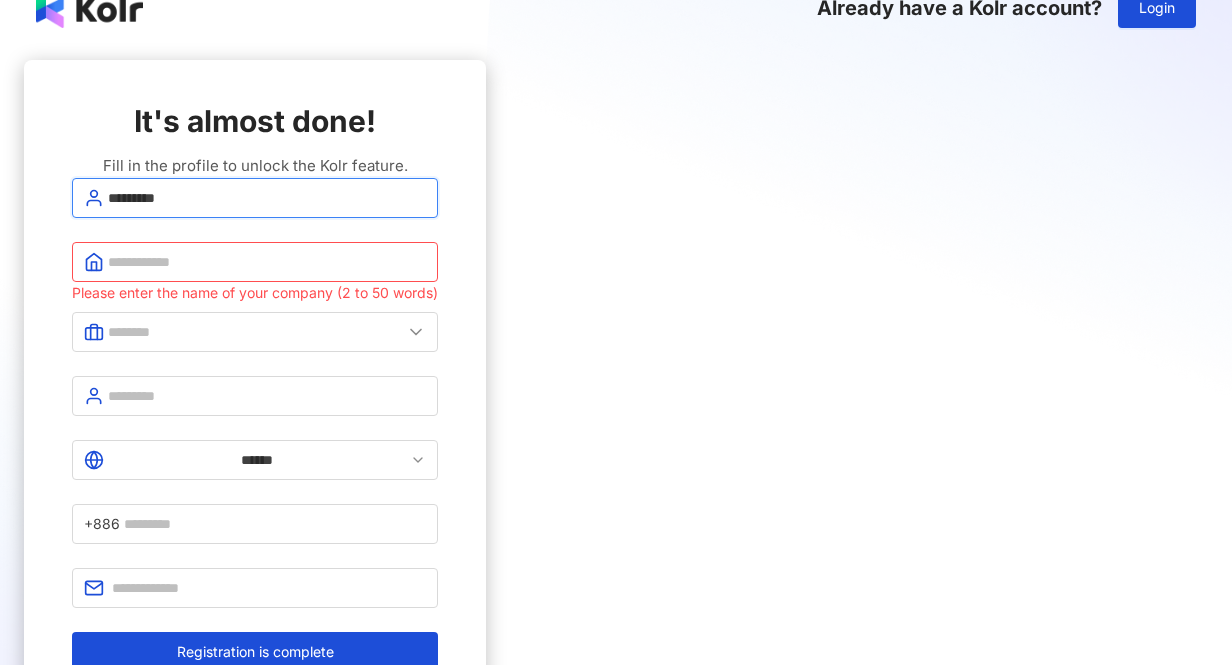 click on "*********" at bounding box center [267, 198] 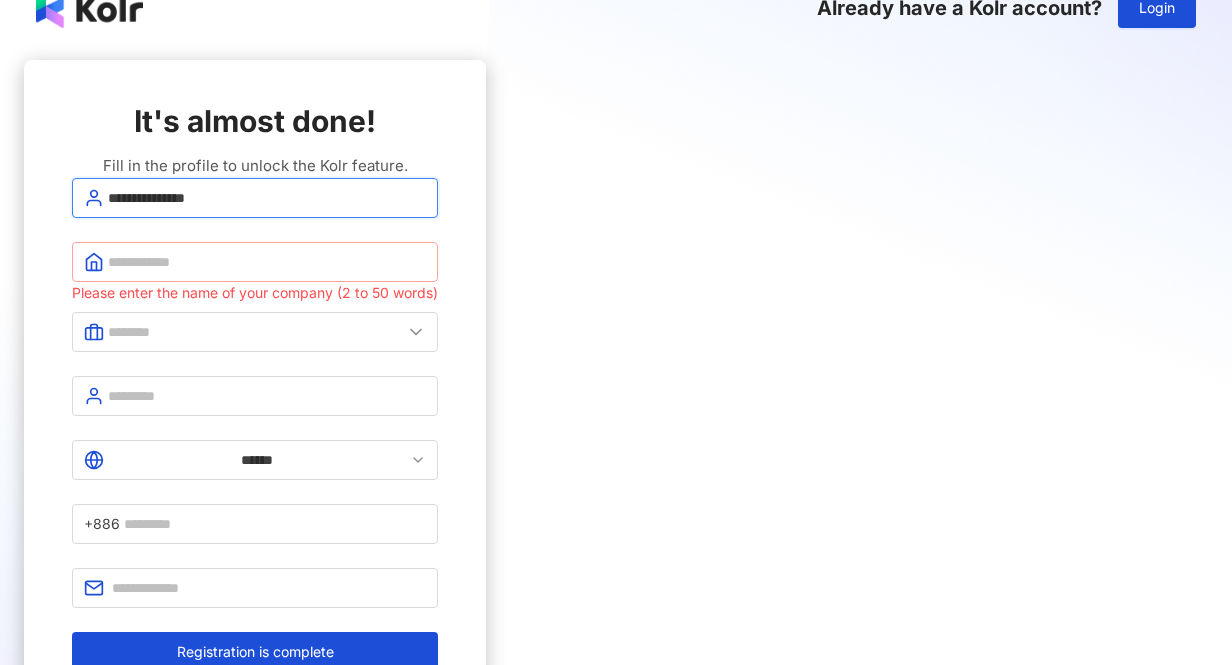 type on "**********" 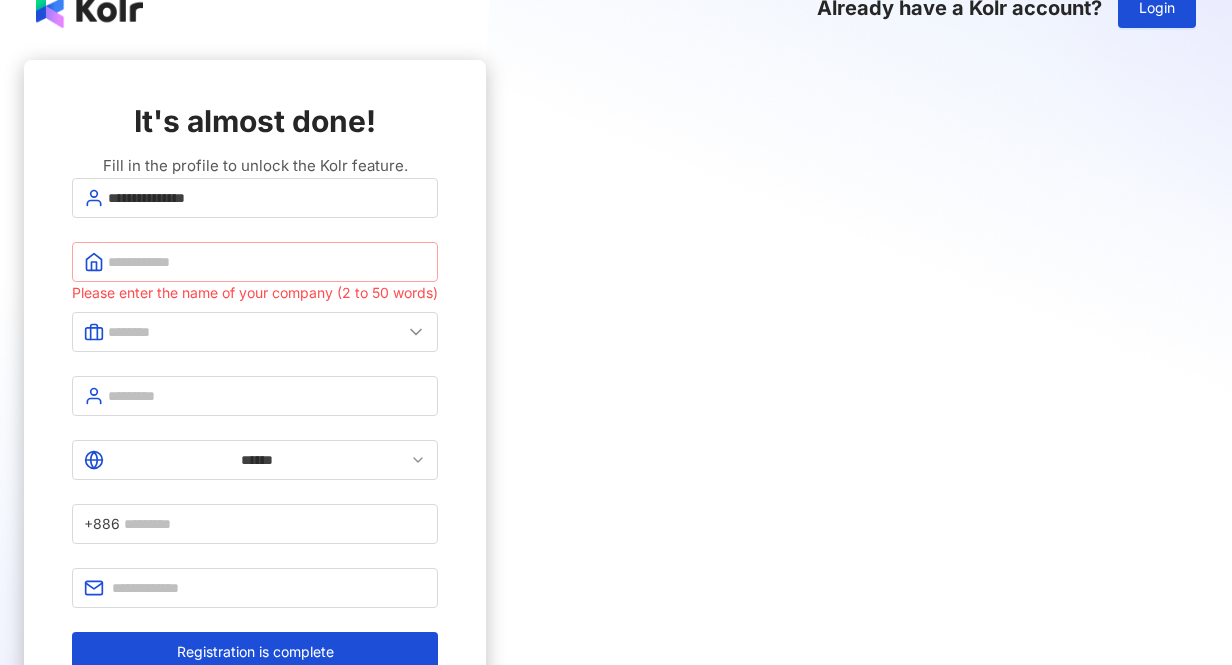 click at bounding box center [255, 262] 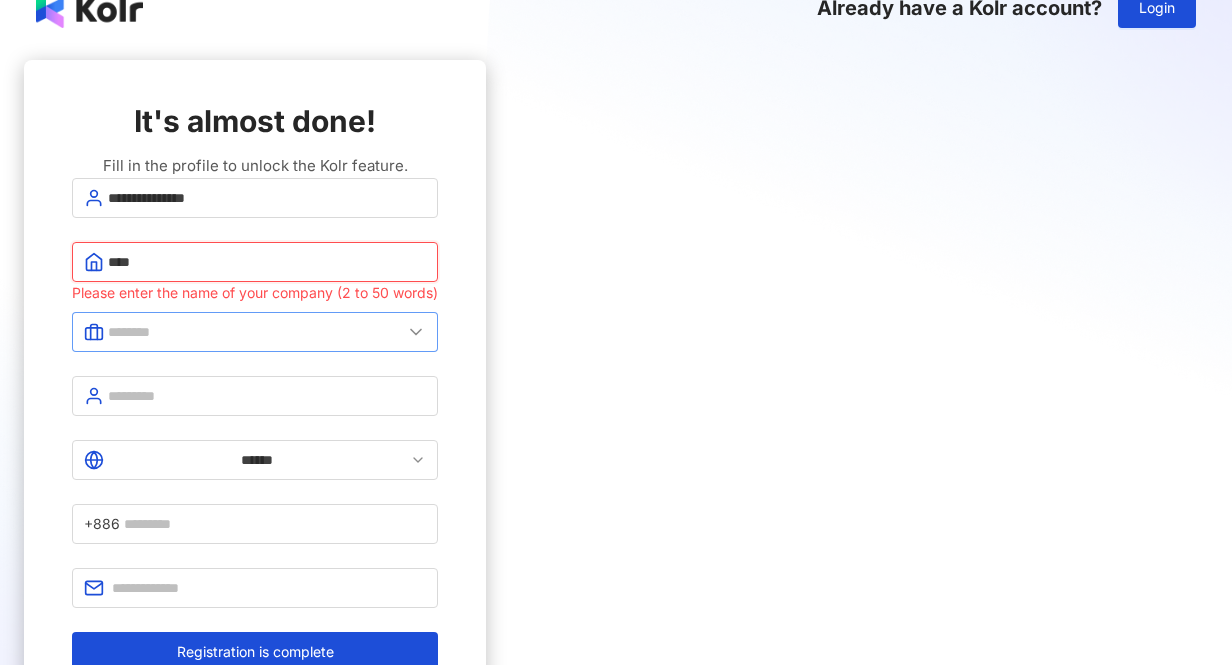 type on "****" 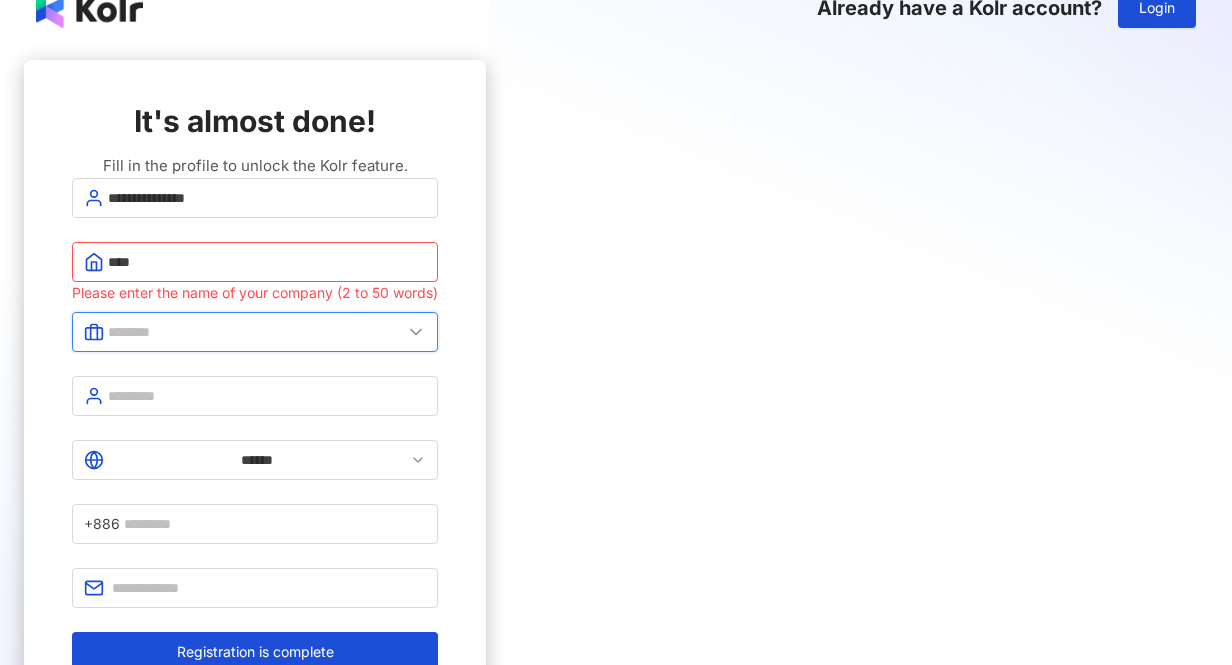 click at bounding box center (255, 332) 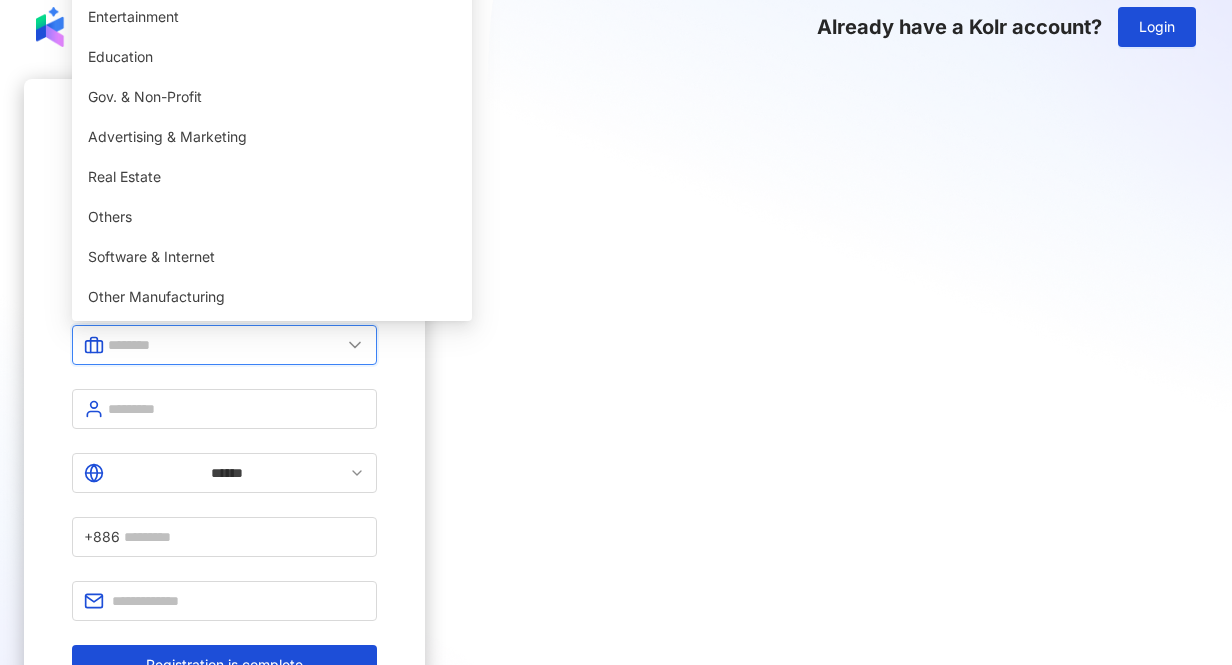 scroll, scrollTop: 0, scrollLeft: 0, axis: both 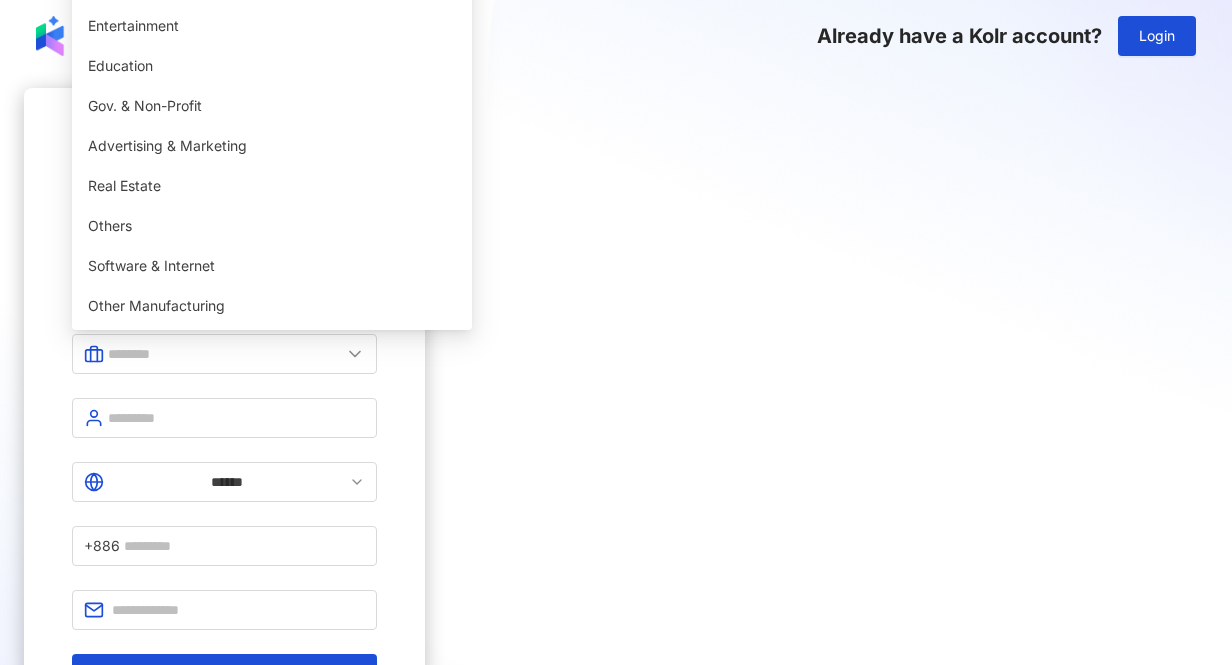click on "Travel & Leisure" at bounding box center [272, -94] 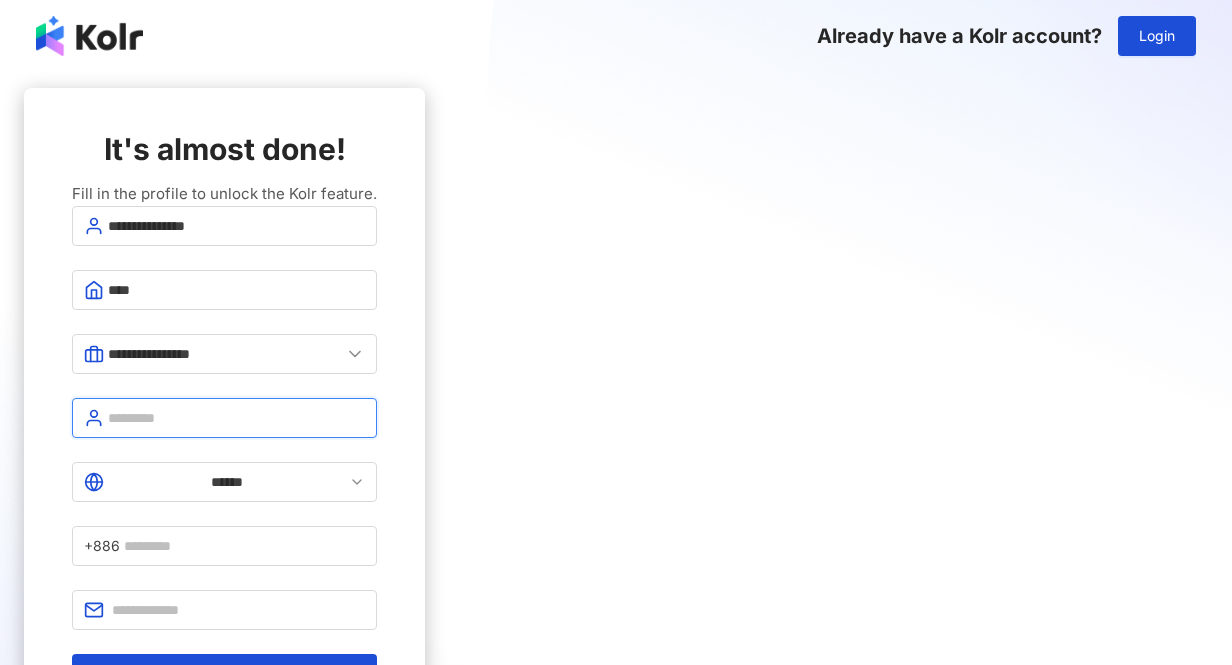 click at bounding box center (236, 418) 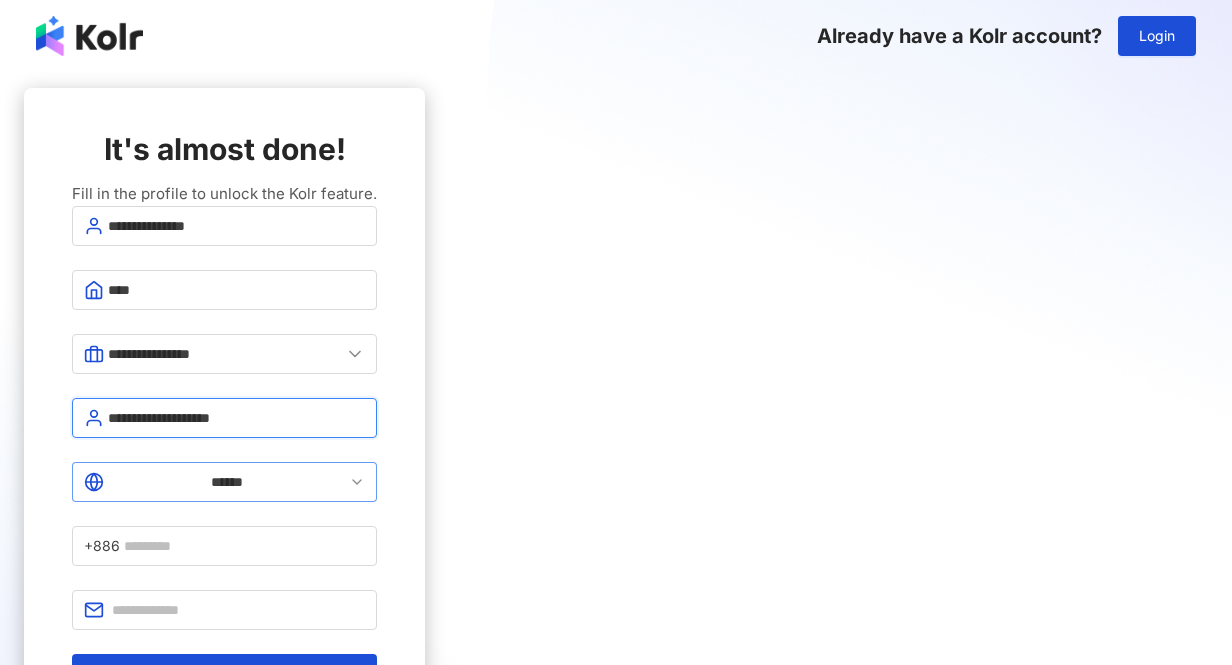 type on "**********" 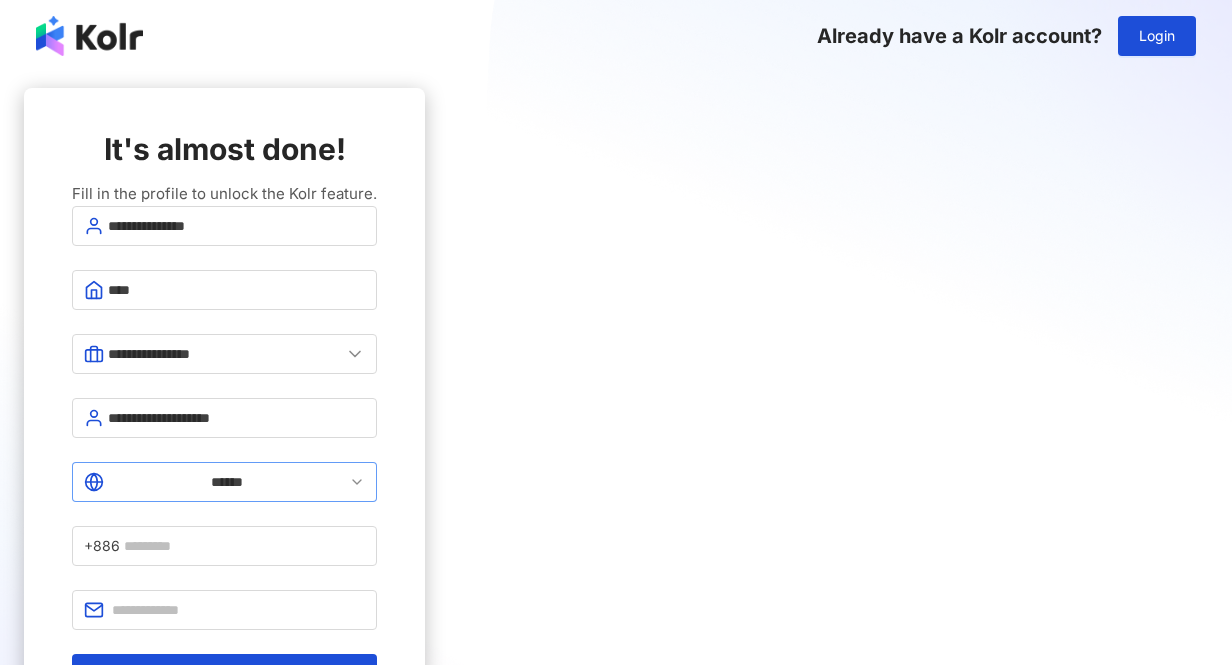 click 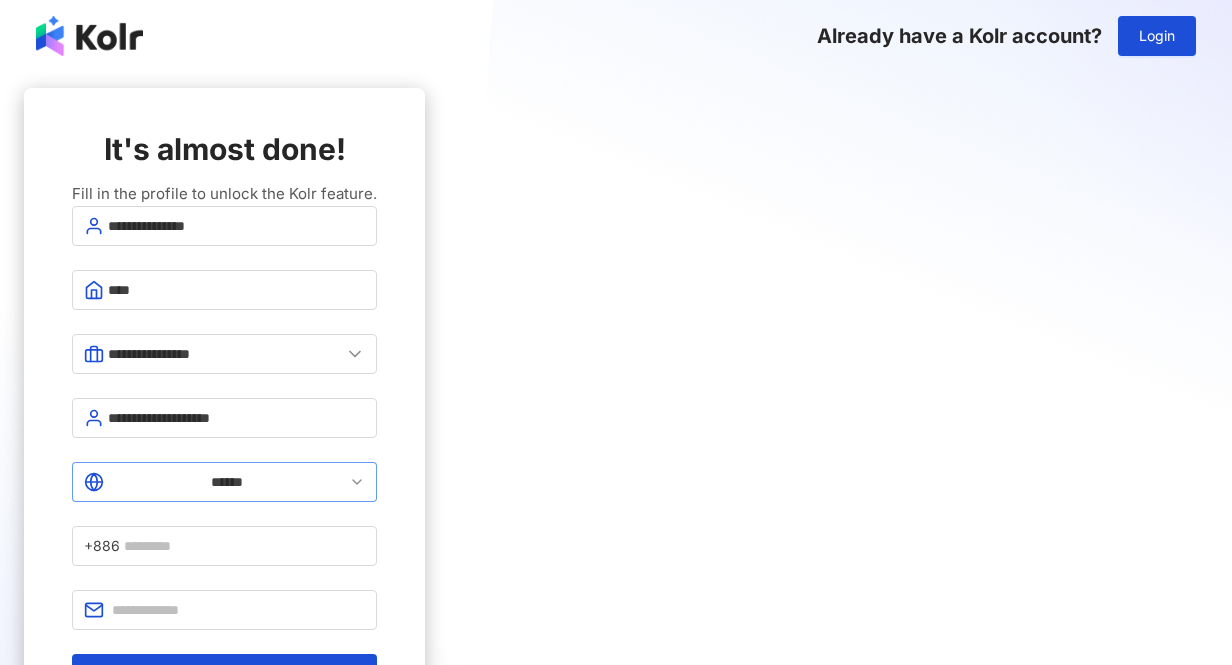 click on "******" at bounding box center [224, 482] 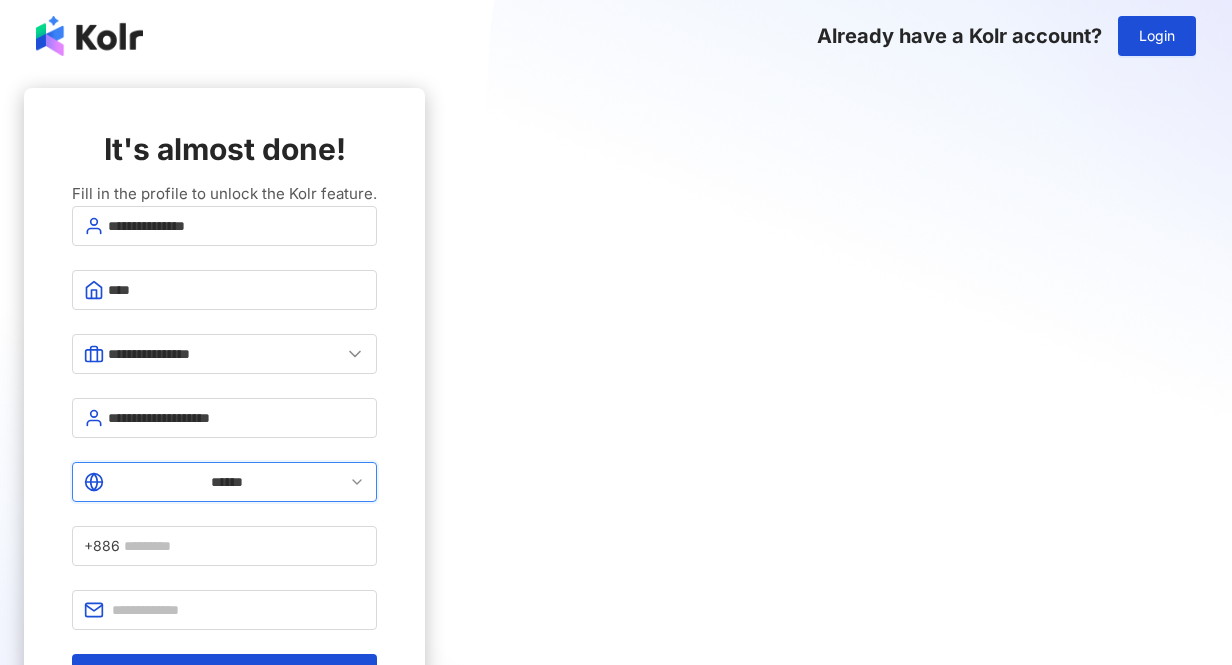 click on "******" at bounding box center (226, 482) 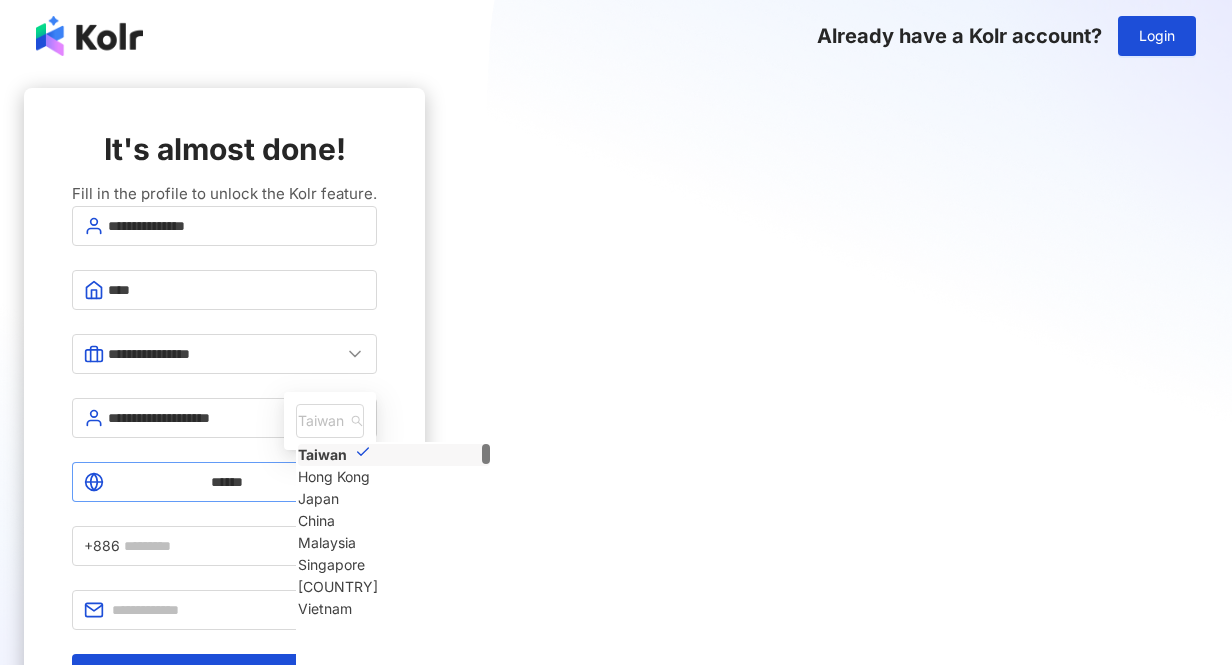 click on "****** Taiwan tw hk Taiwan Hong Kong Japan China Malaysia Singapore Thailand Vietnam" at bounding box center (224, 482) 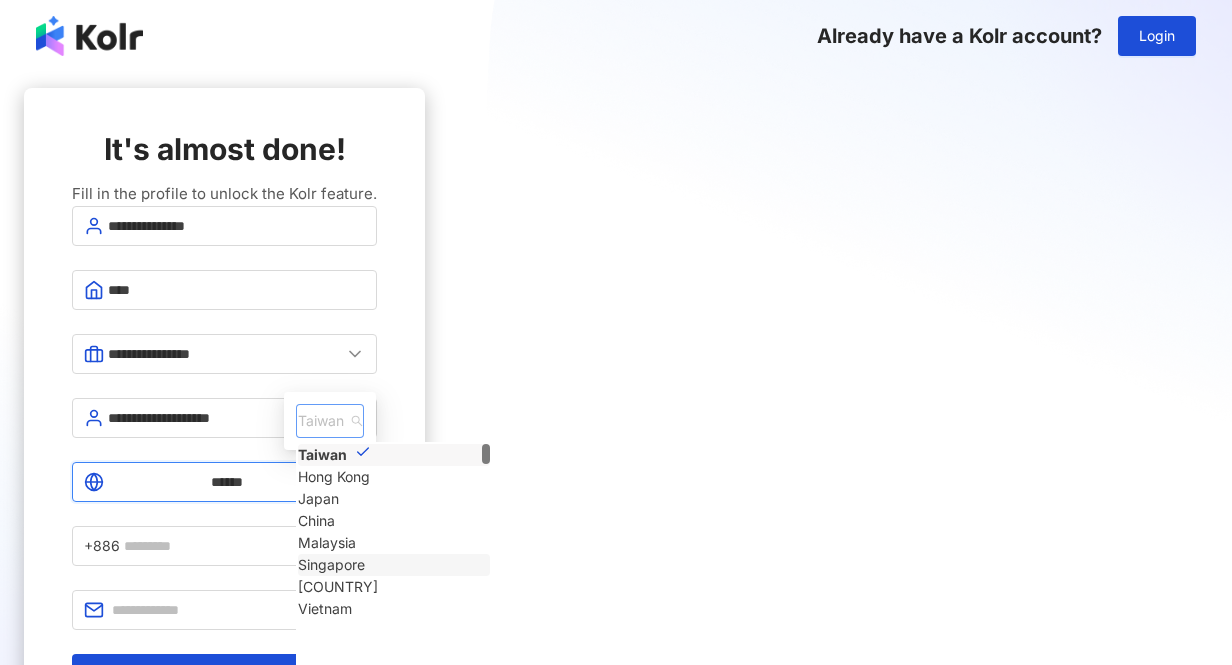 scroll, scrollTop: 399, scrollLeft: 0, axis: vertical 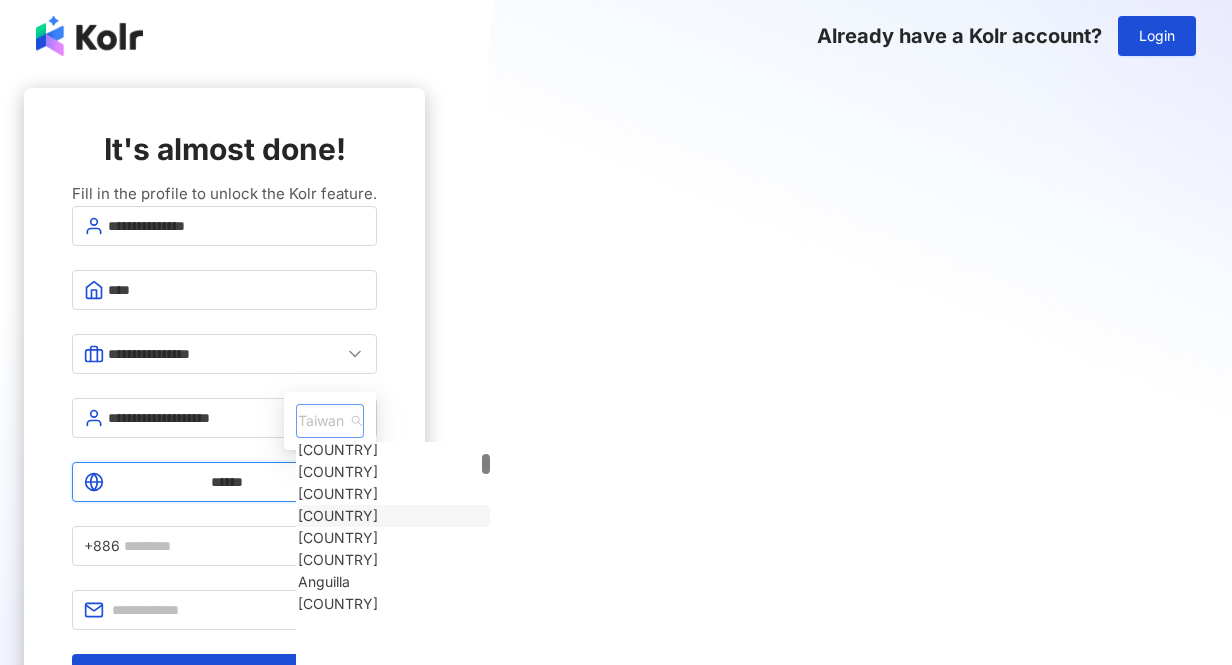 click at bounding box center [486, 464] 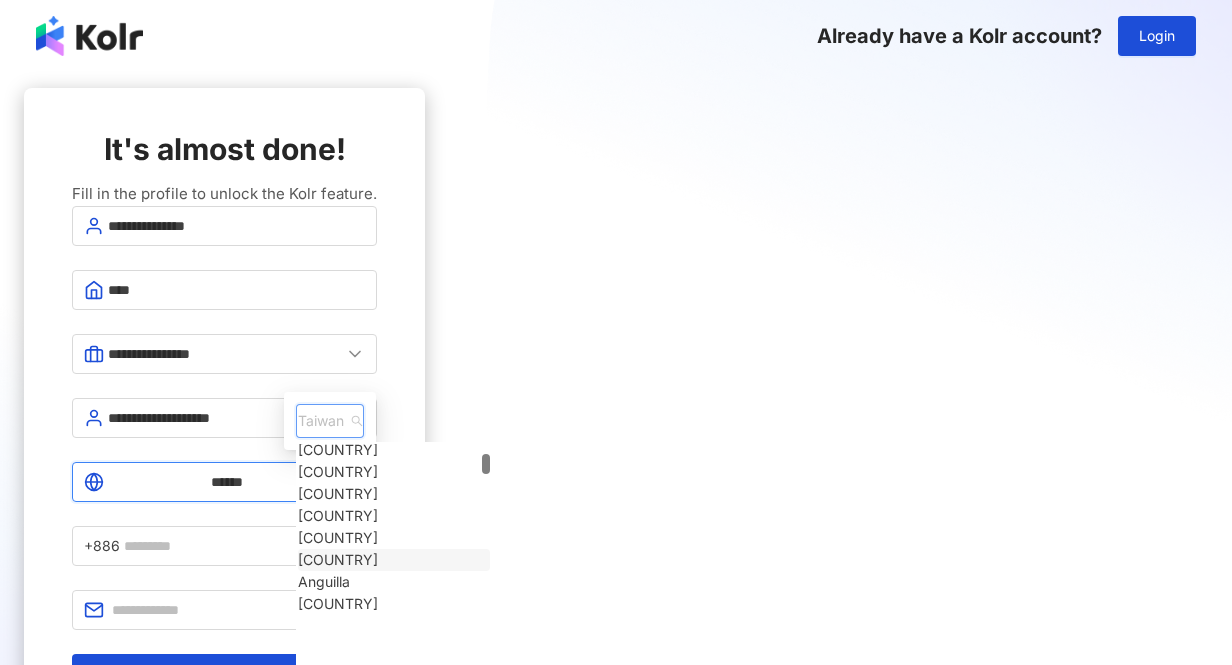 click on "[COUNTRY] Åland Islands [COUNTRY] [COUNTRY] [COUNTRY] [COUNTRY] [COUNTRY] Antarctica" at bounding box center [394, 516] 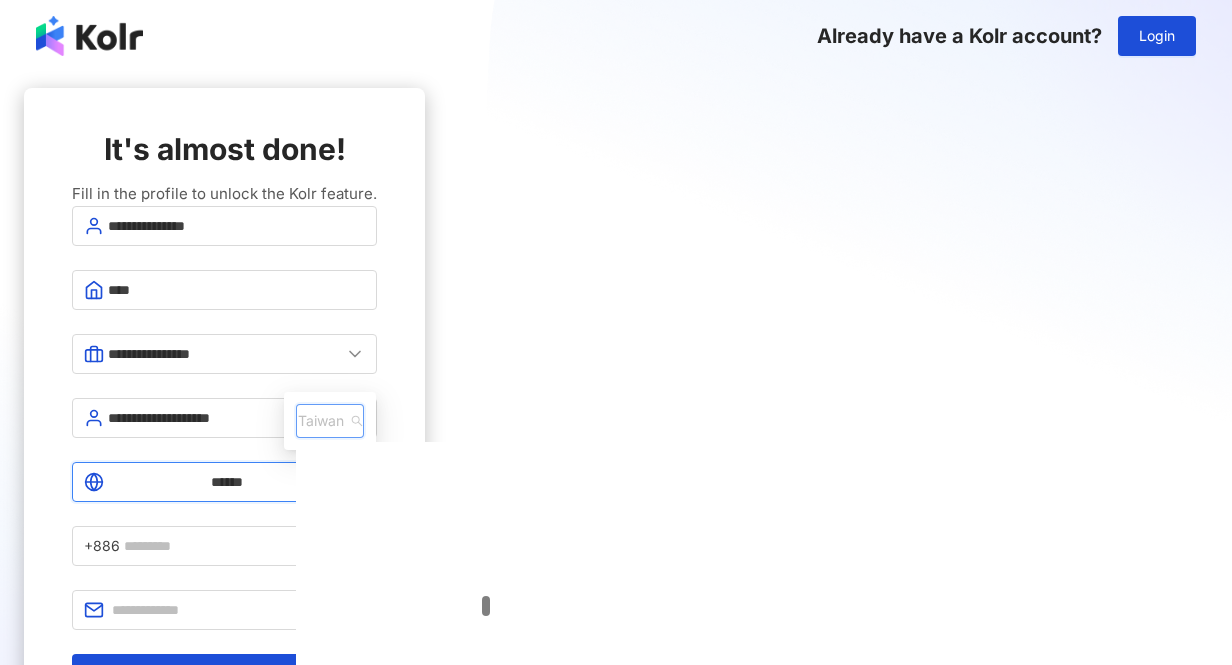 scroll, scrollTop: 9174, scrollLeft: 0, axis: vertical 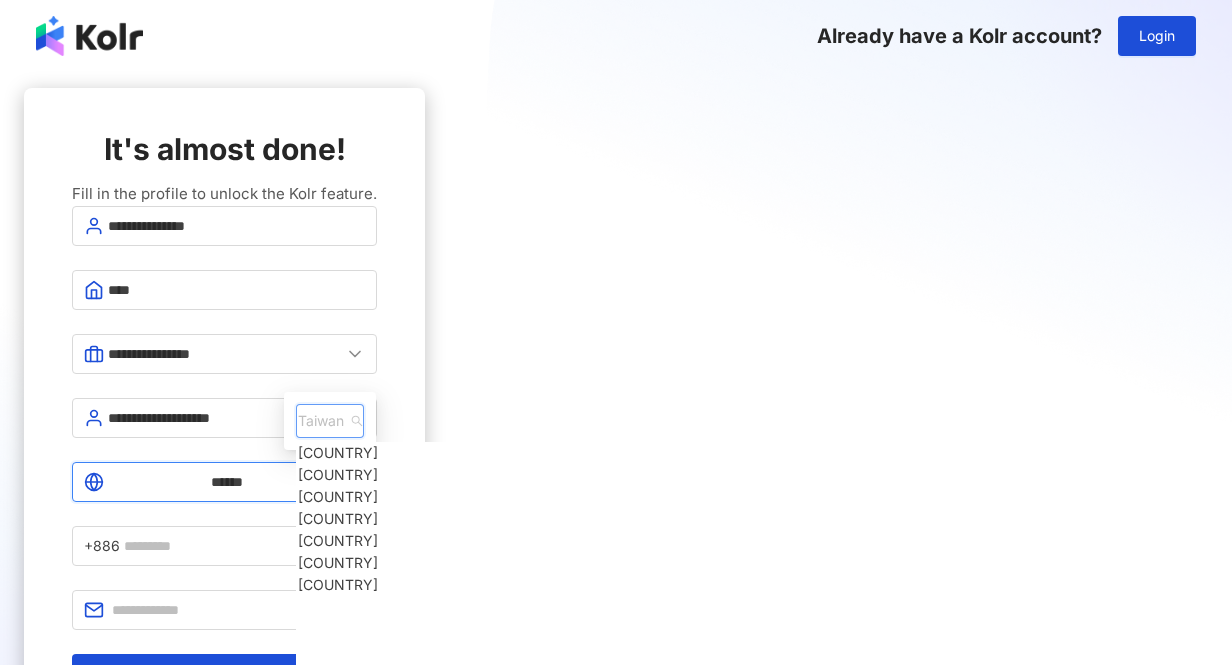 drag, startPoint x: 514, startPoint y: 200, endPoint x: 494, endPoint y: 440, distance: 240.8319 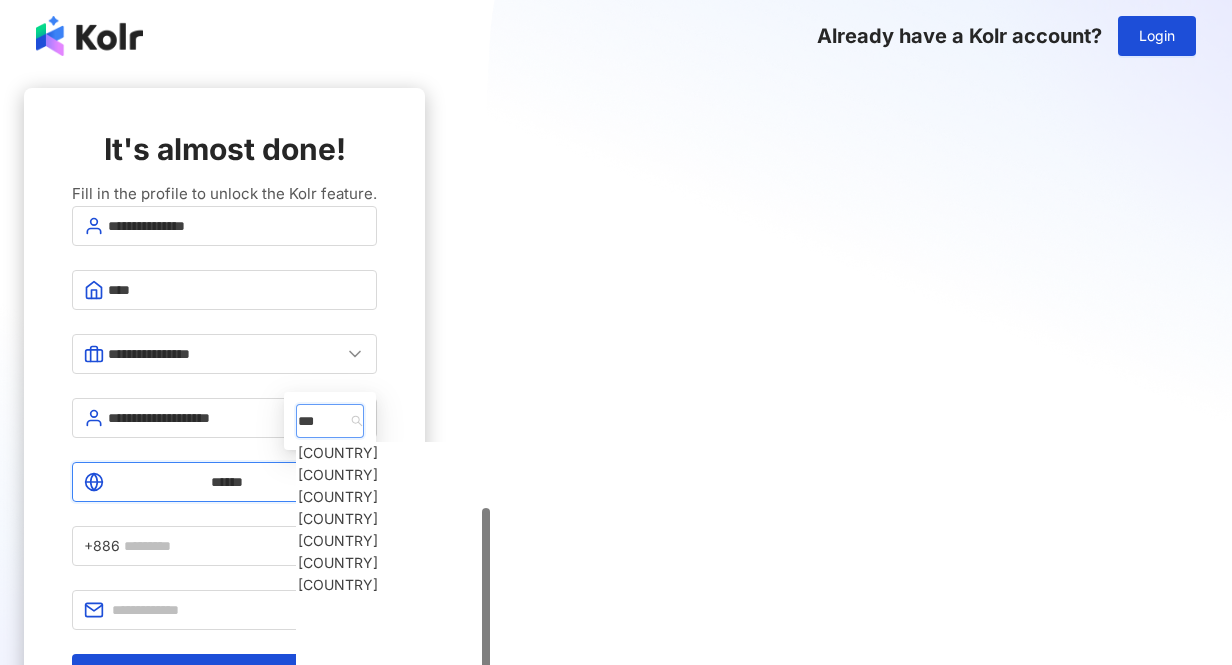 scroll, scrollTop: 0, scrollLeft: 0, axis: both 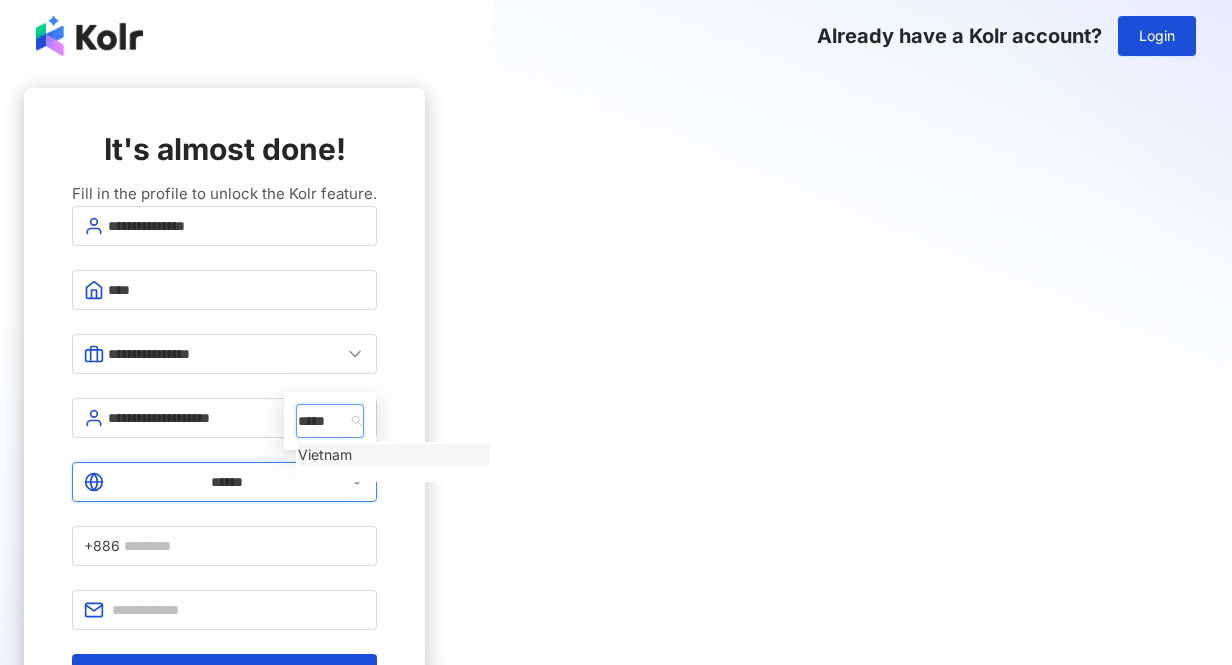 type on "****" 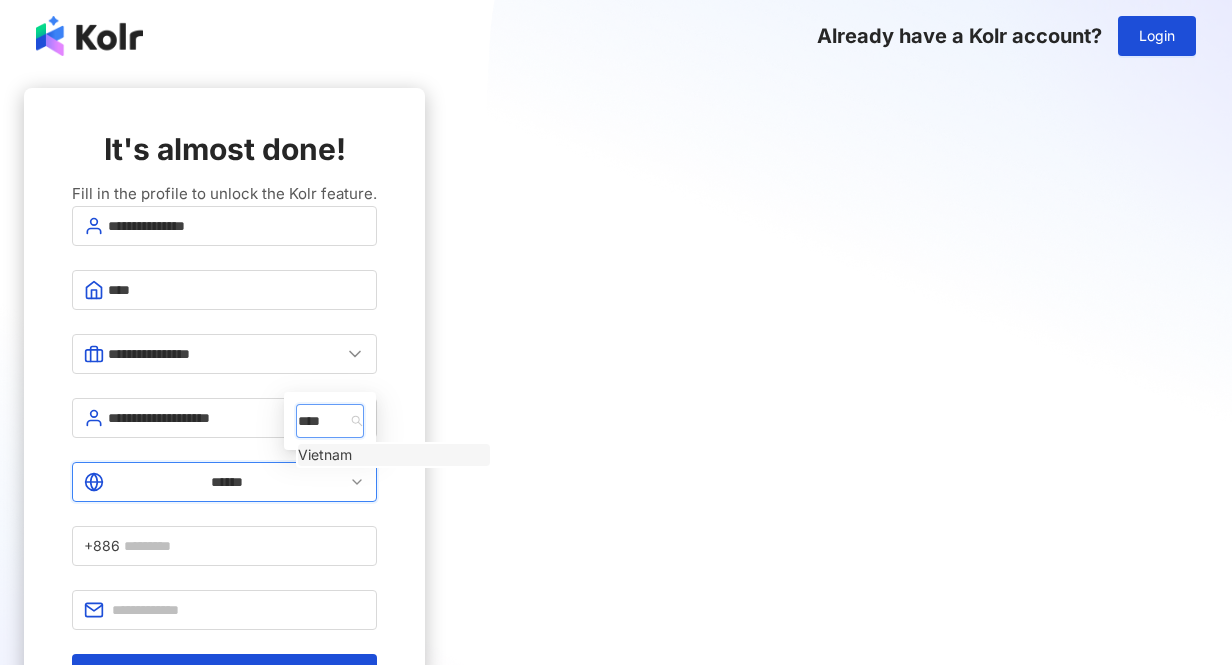 click on "Vietnam" at bounding box center [325, 455] 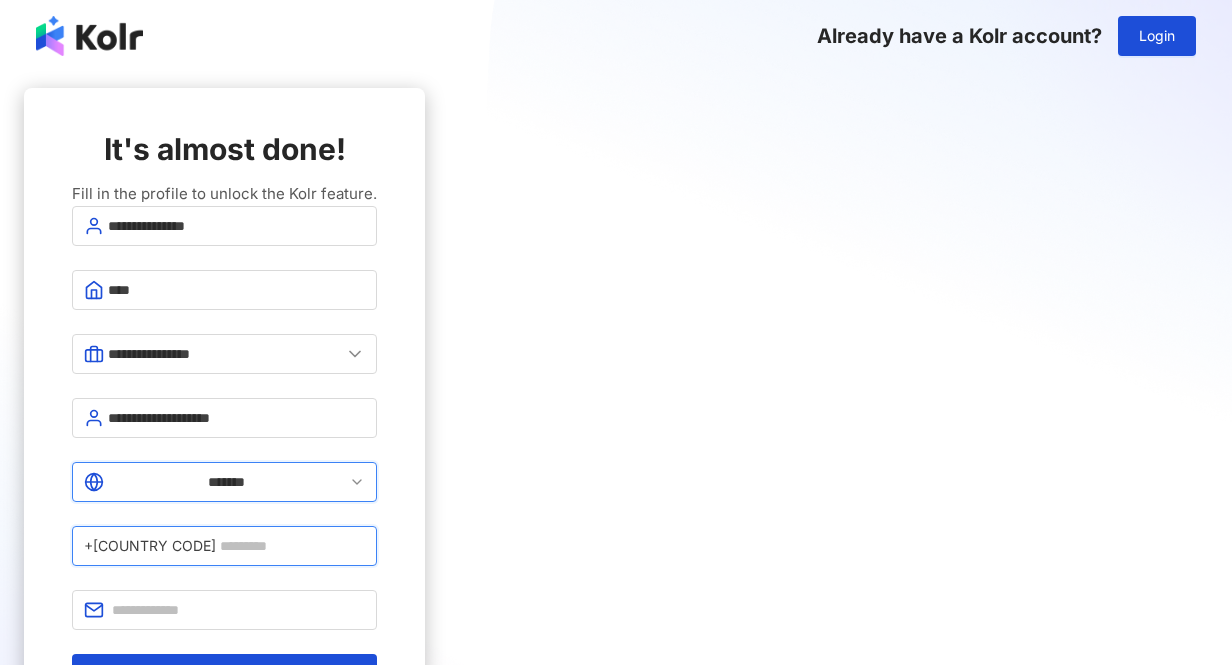 click at bounding box center (292, 546) 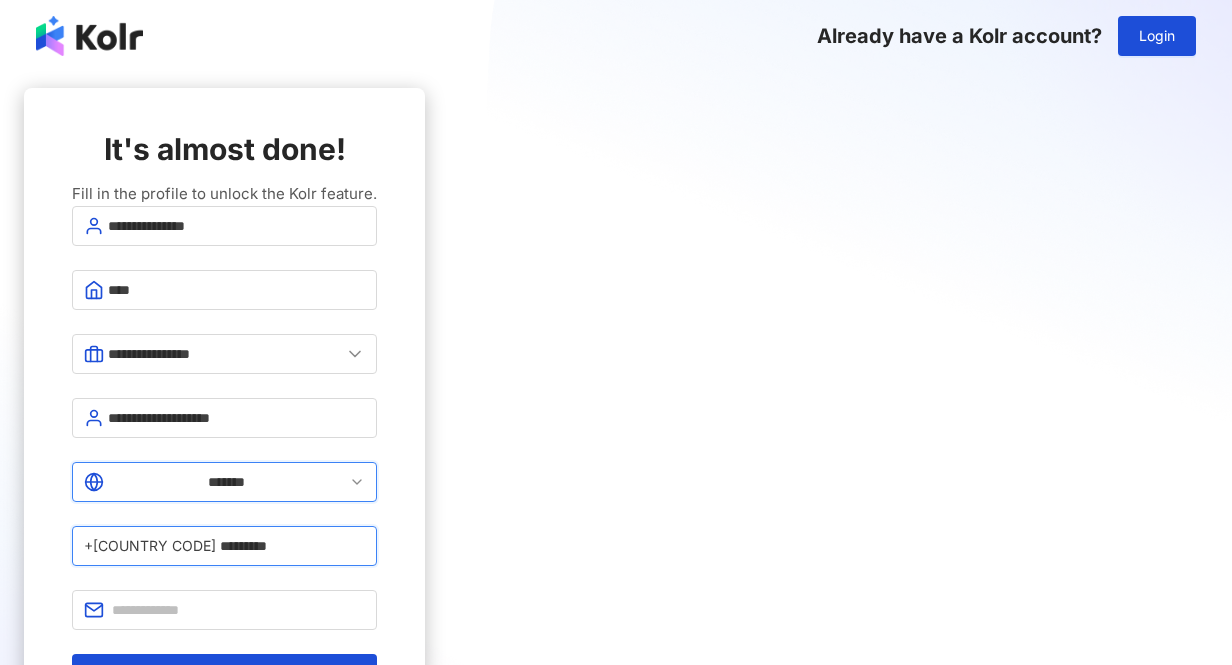 click on "*********" at bounding box center (292, 546) 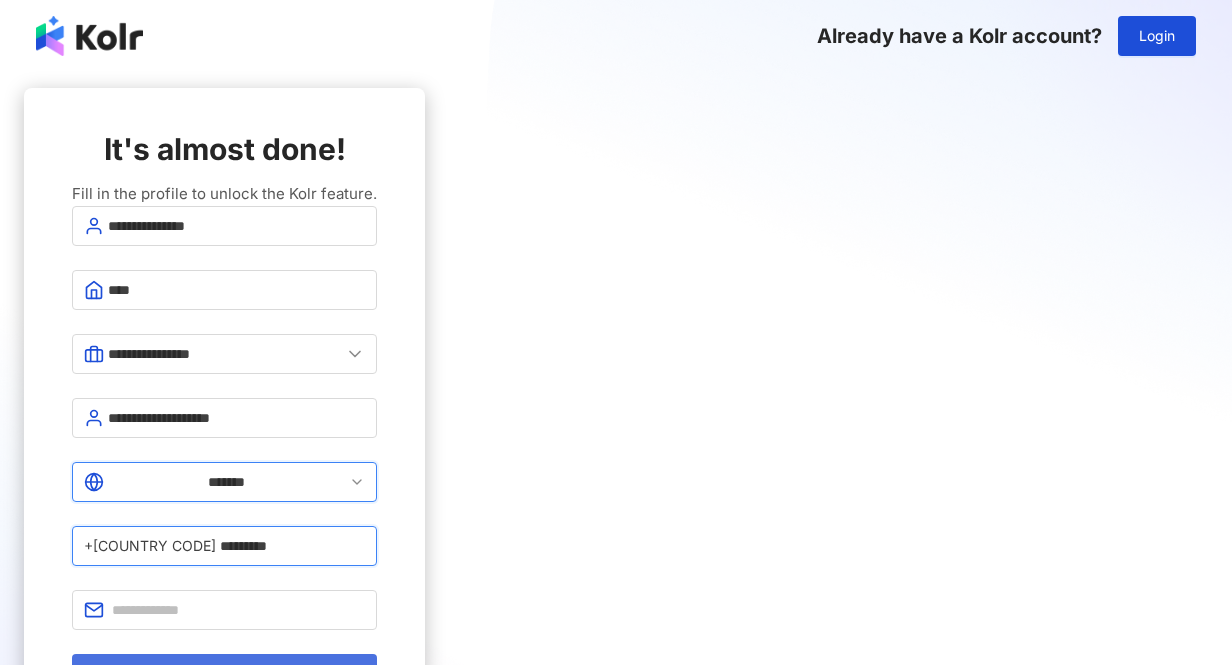 type on "*********" 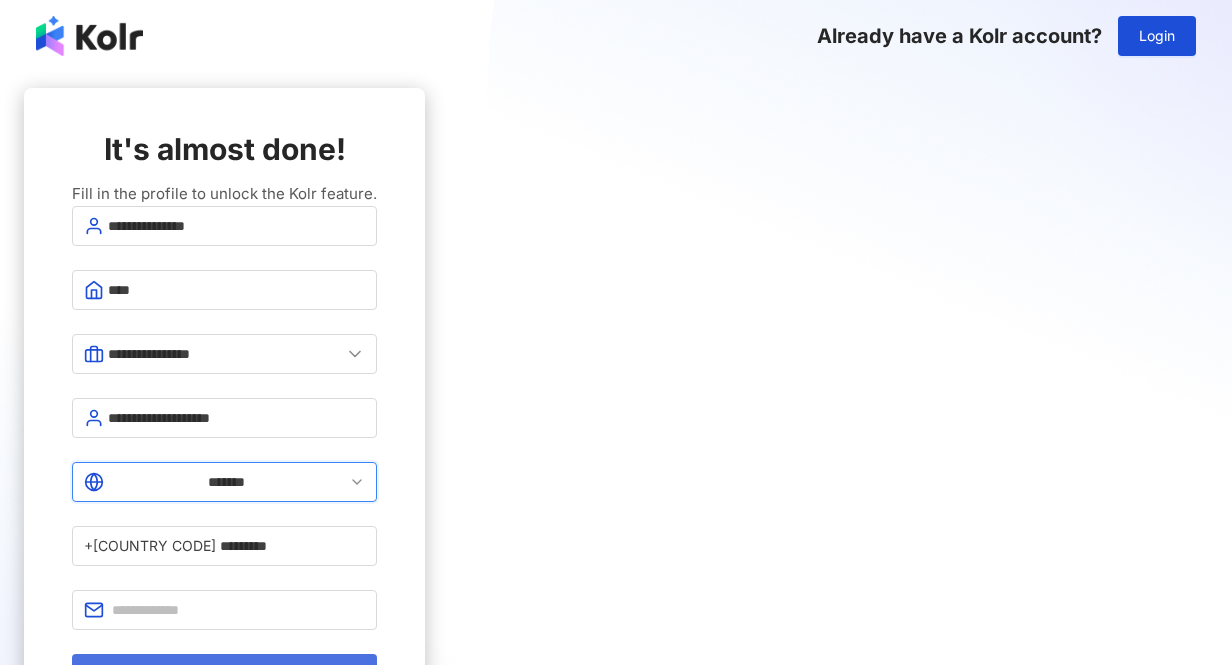 click on "Registration is complete" at bounding box center [224, 674] 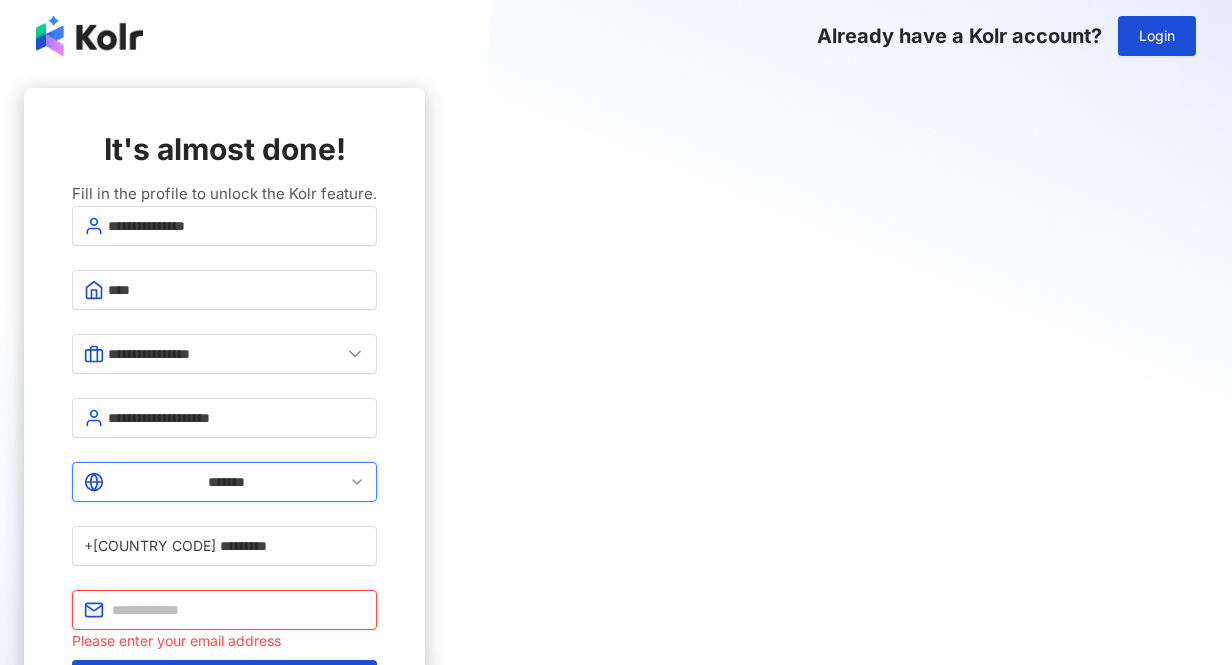 click at bounding box center [238, 610] 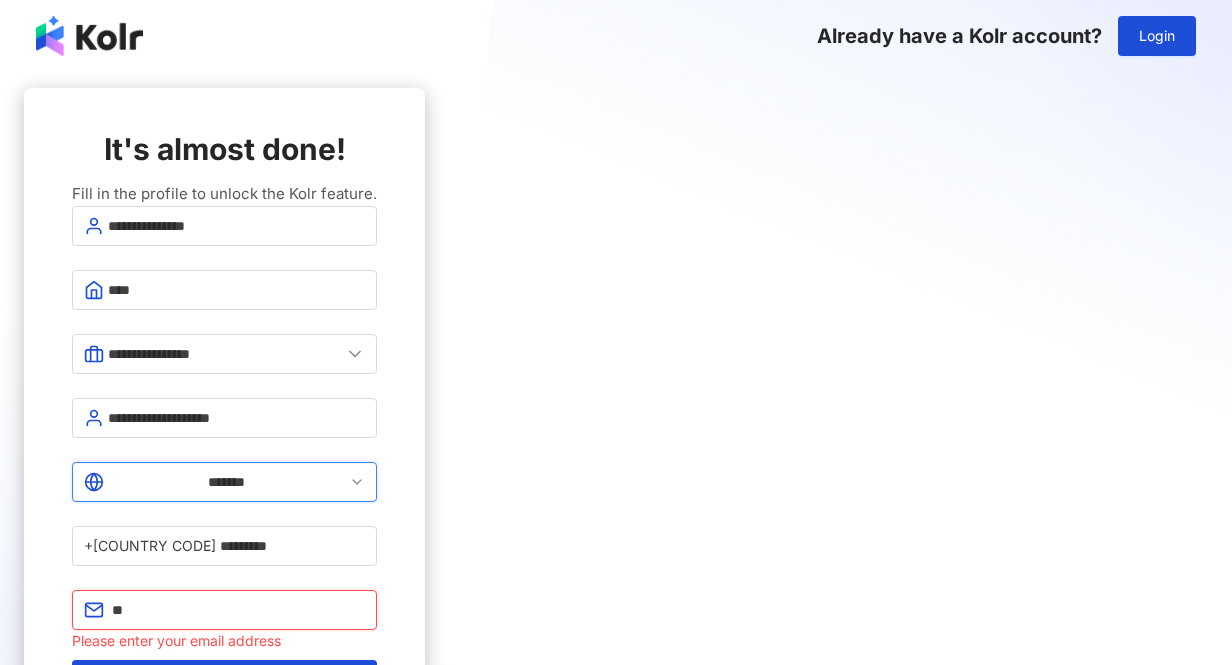 type on "*" 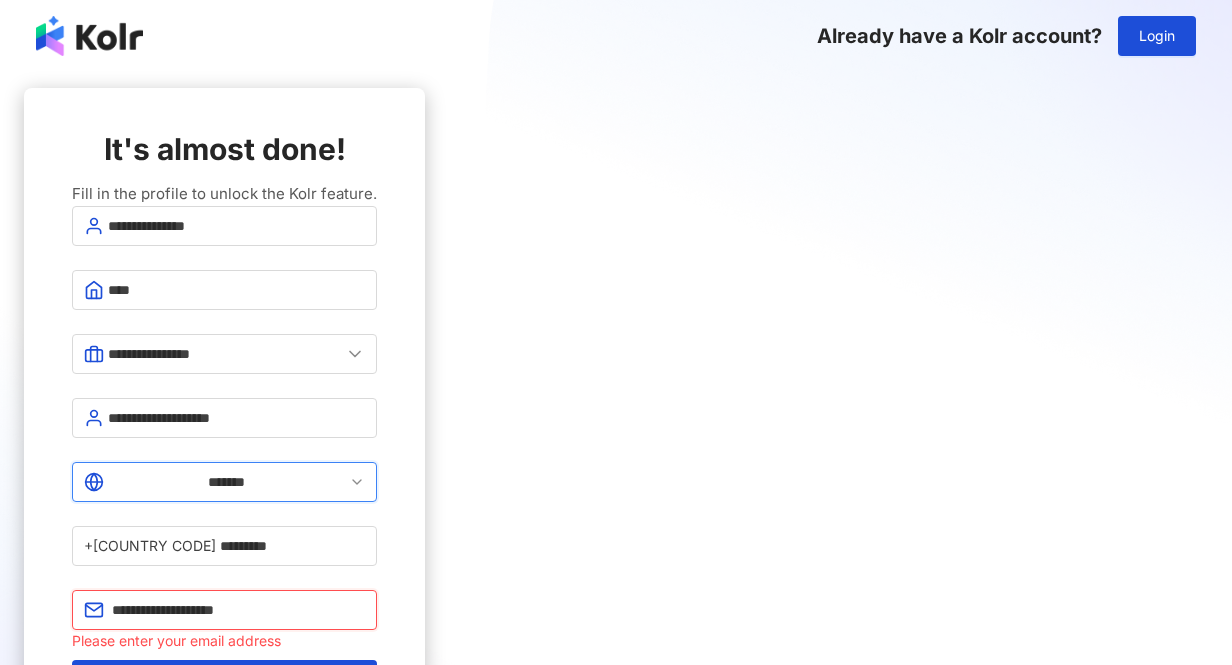 type on "**********" 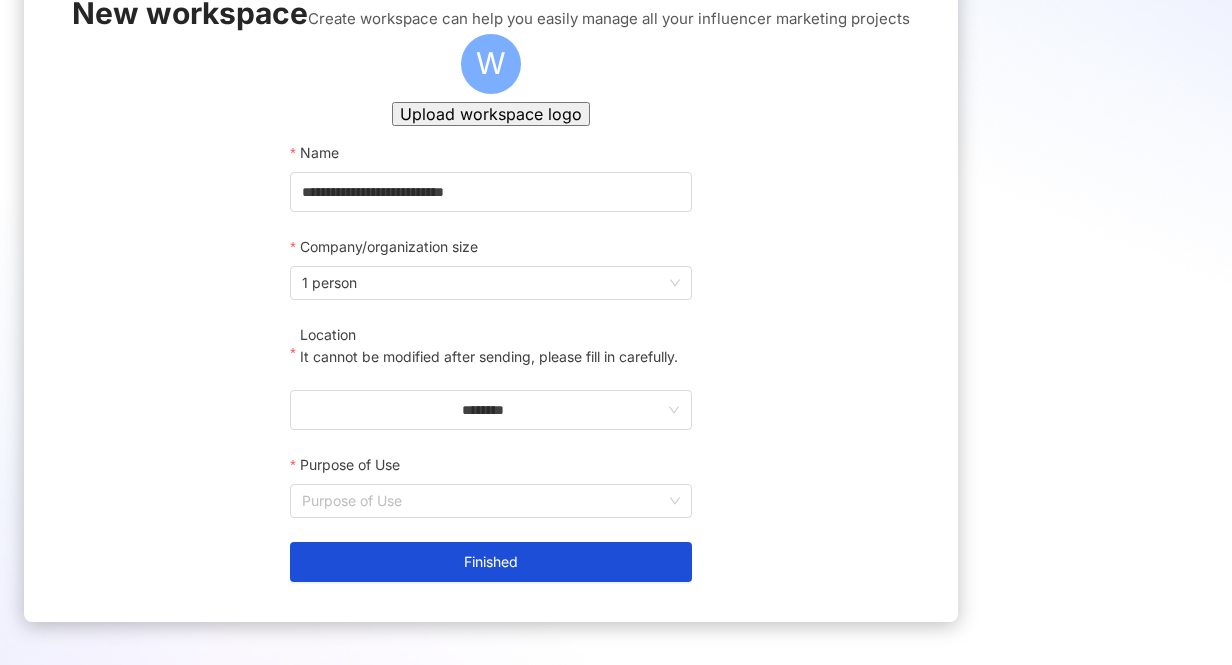 scroll, scrollTop: 273, scrollLeft: 0, axis: vertical 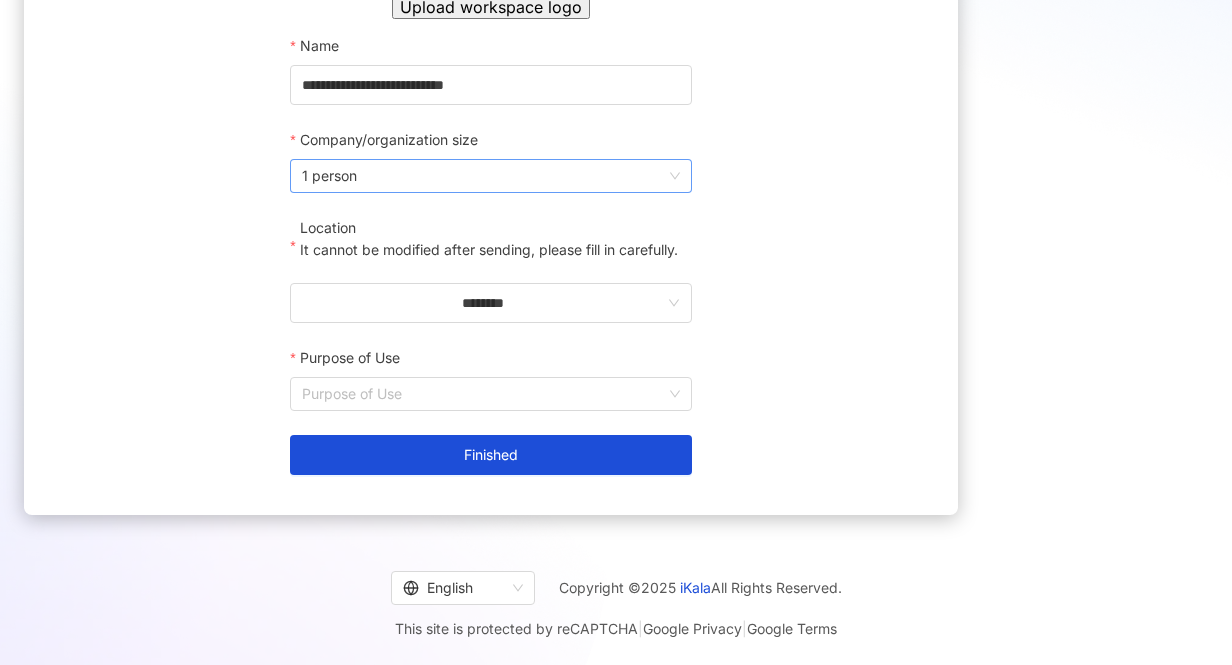 click on "1 person" at bounding box center (490, 176) 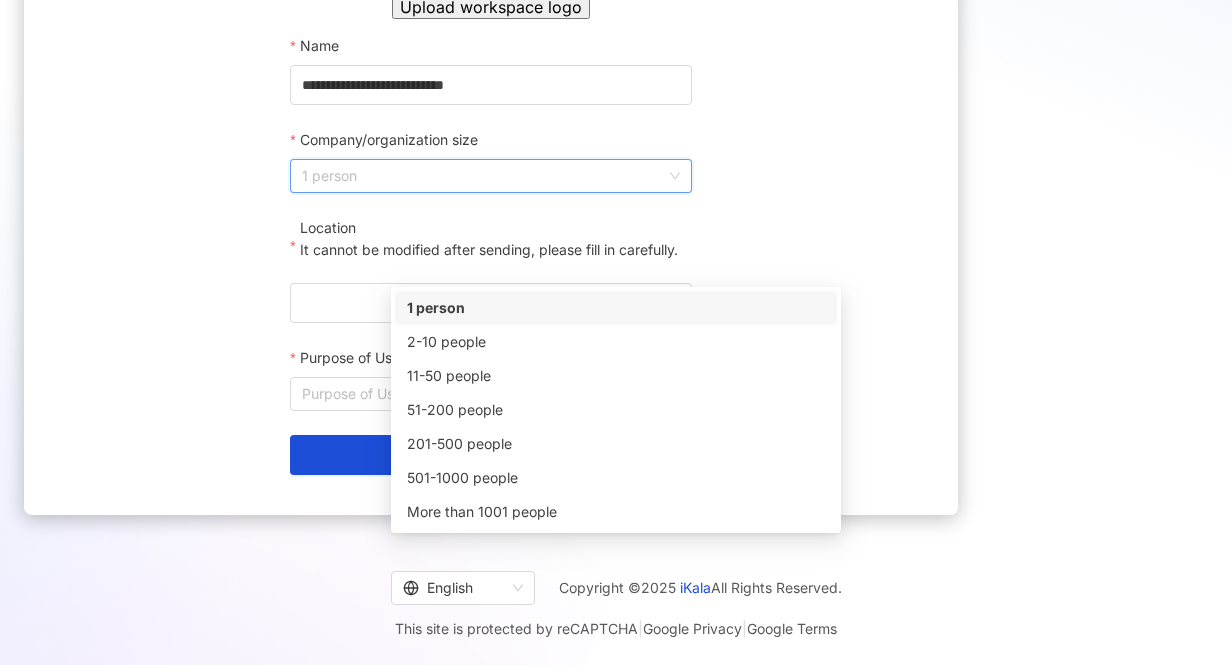 click on "1 person" at bounding box center [490, 176] 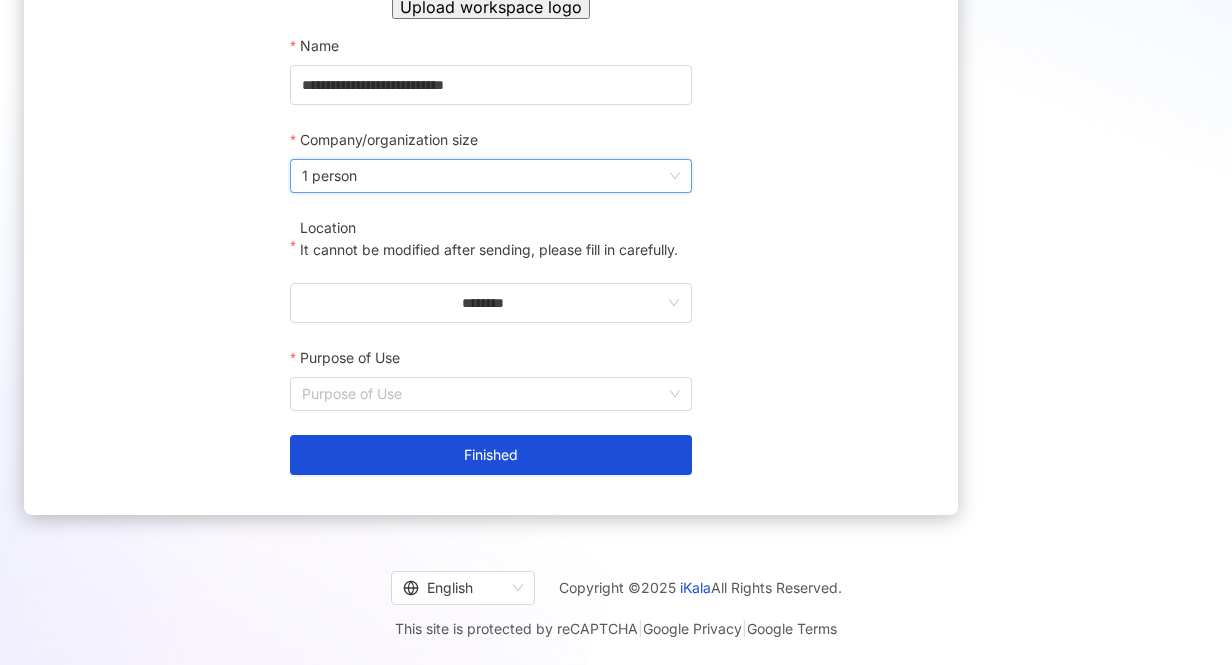 click on "**********" at bounding box center (491, 180) 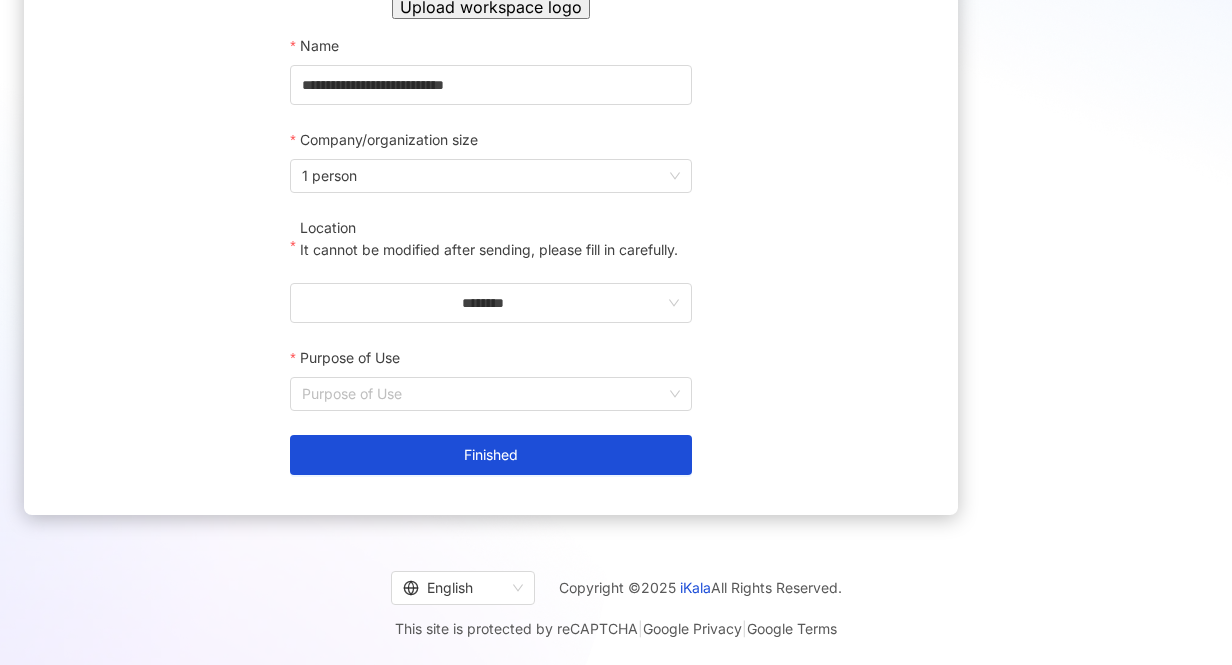 click on "Location It cannot be modified after sending, please fill in carefully." at bounding box center [489, 246] 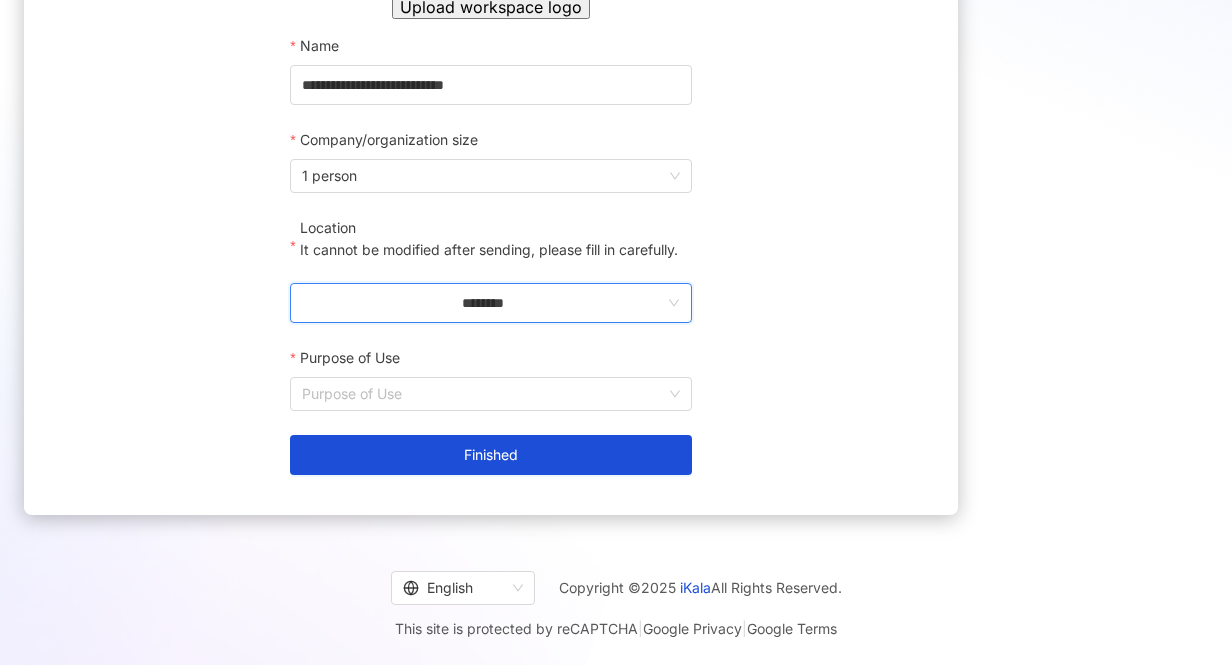 click on "********" at bounding box center (482, 303) 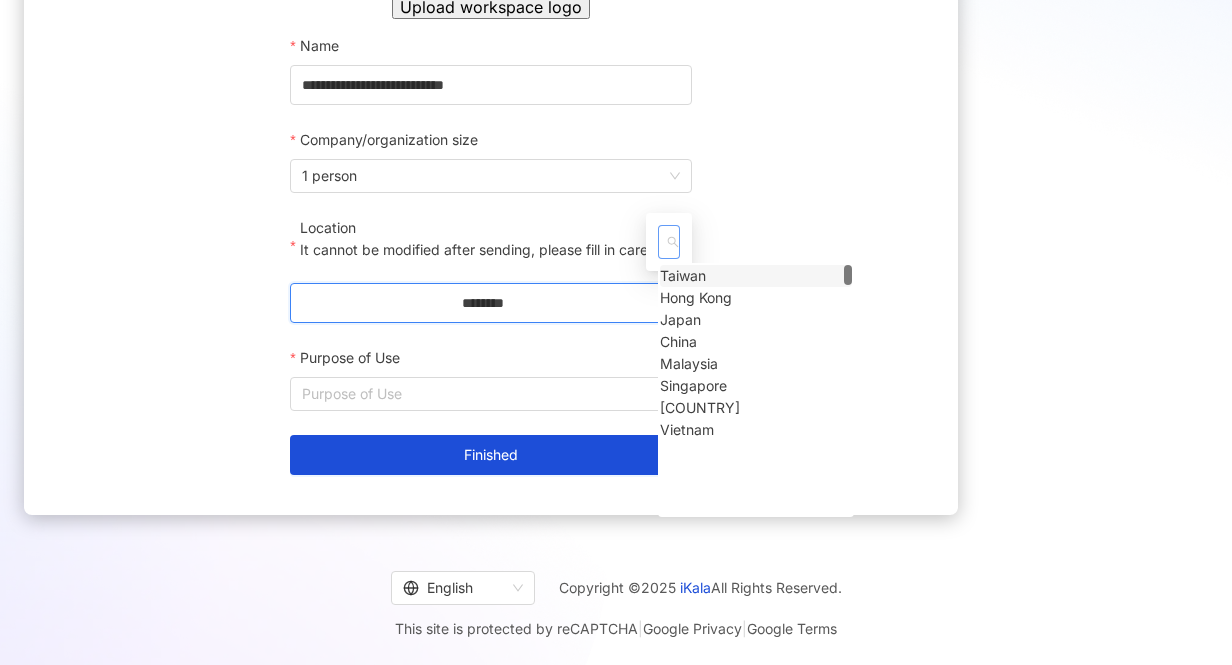 click on "Taiwan" at bounding box center [683, 276] 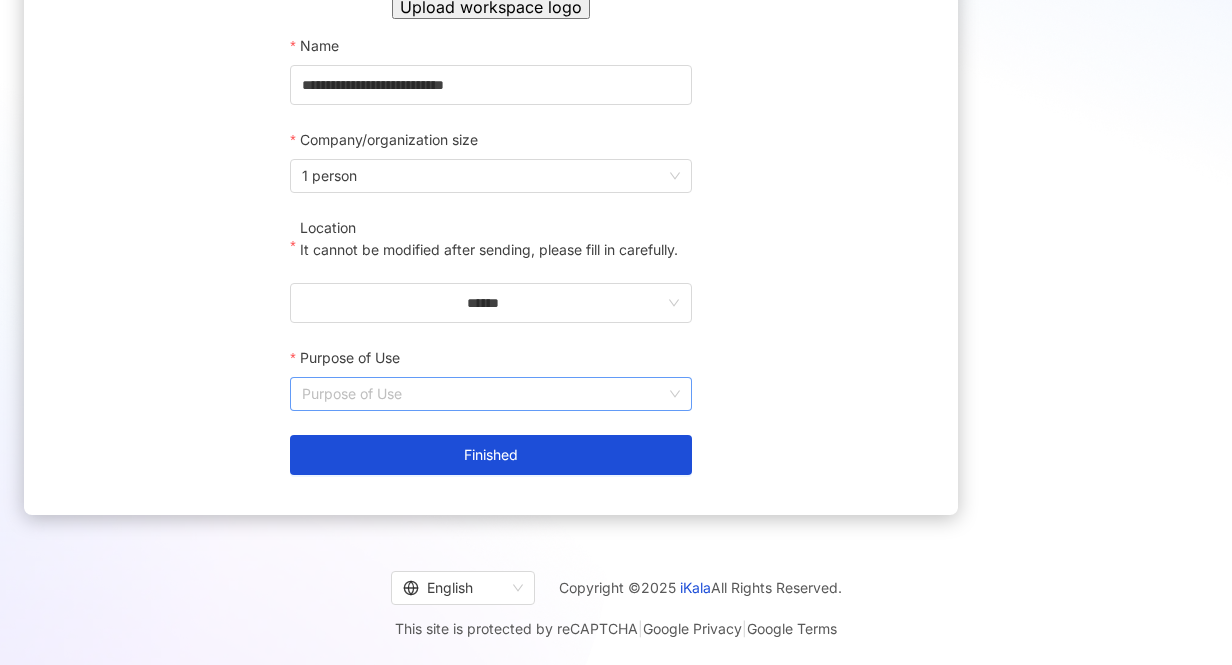 click on "Purpose of Use" at bounding box center [490, 394] 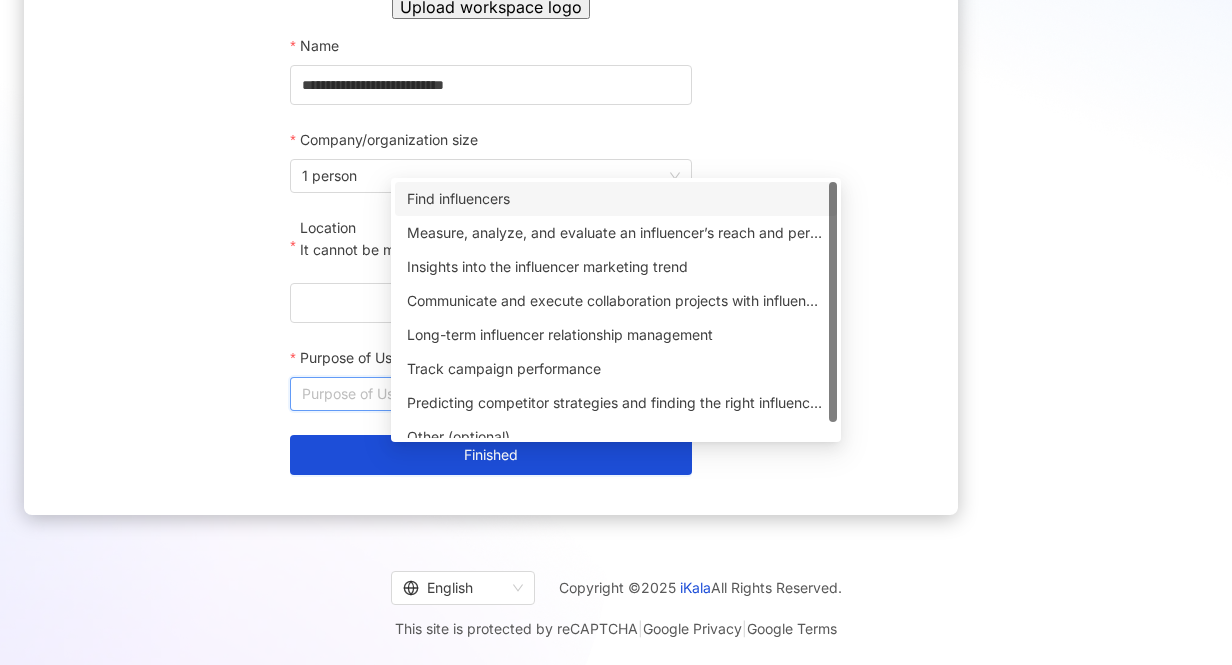 click on "Find influencers" at bounding box center (616, 199) 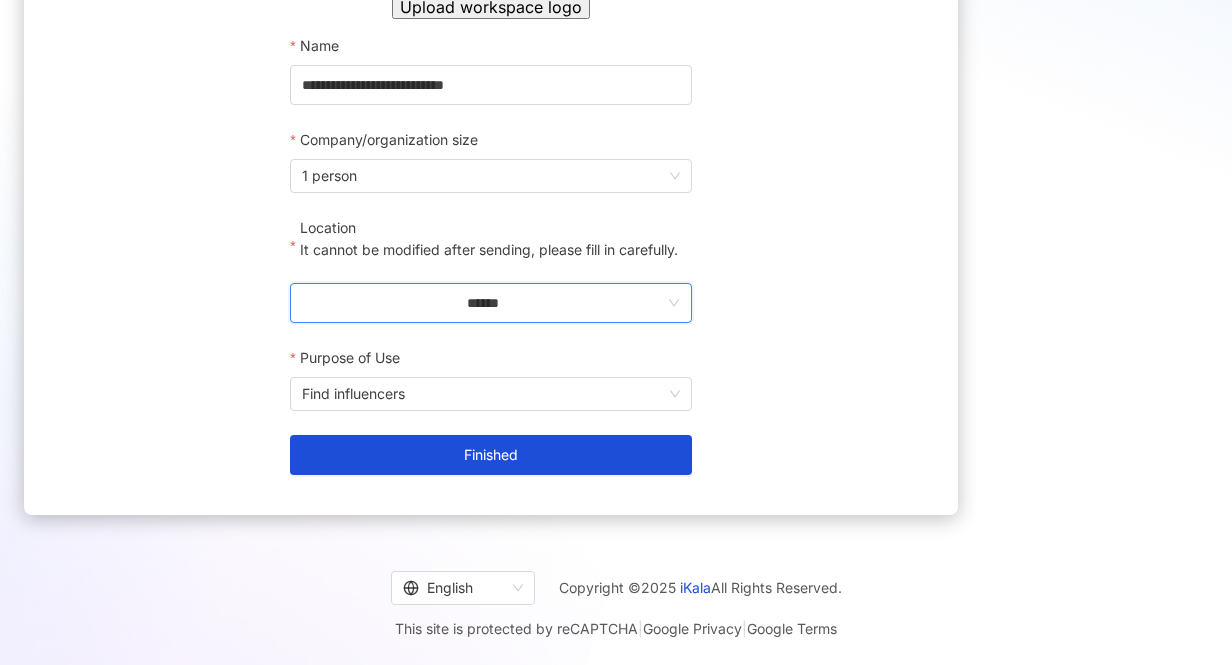 click on "******" at bounding box center [482, 303] 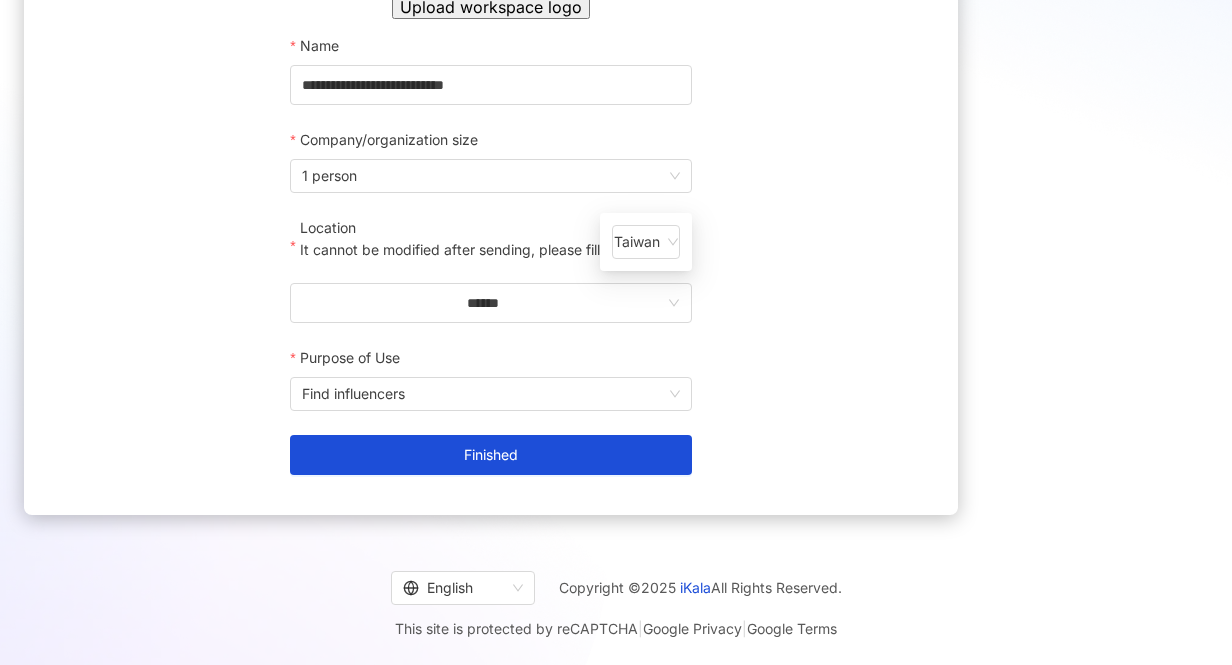 click on "**********" at bounding box center [491, 180] 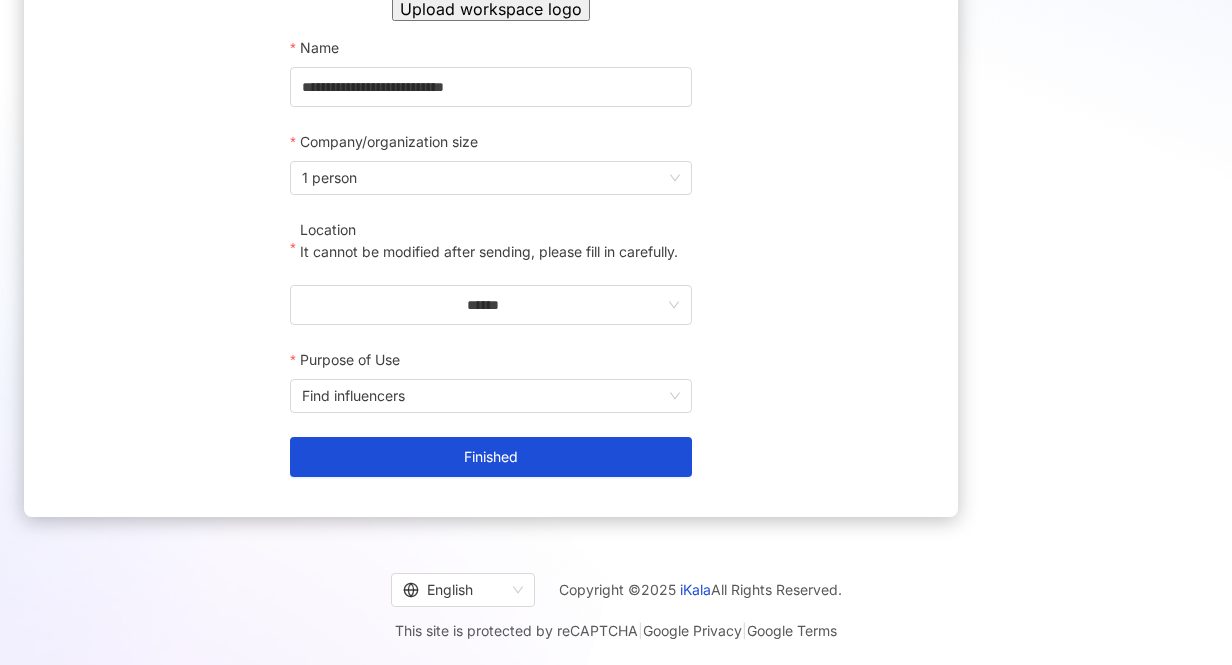 scroll, scrollTop: 240, scrollLeft: 0, axis: vertical 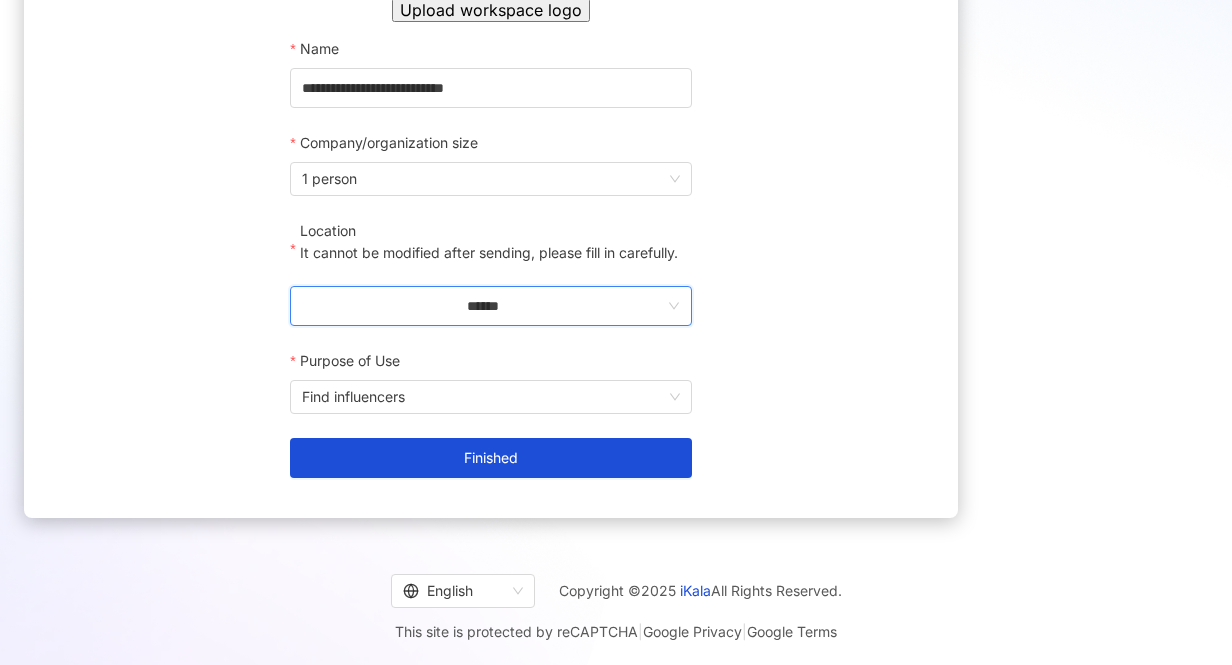 click on "******" at bounding box center (482, 306) 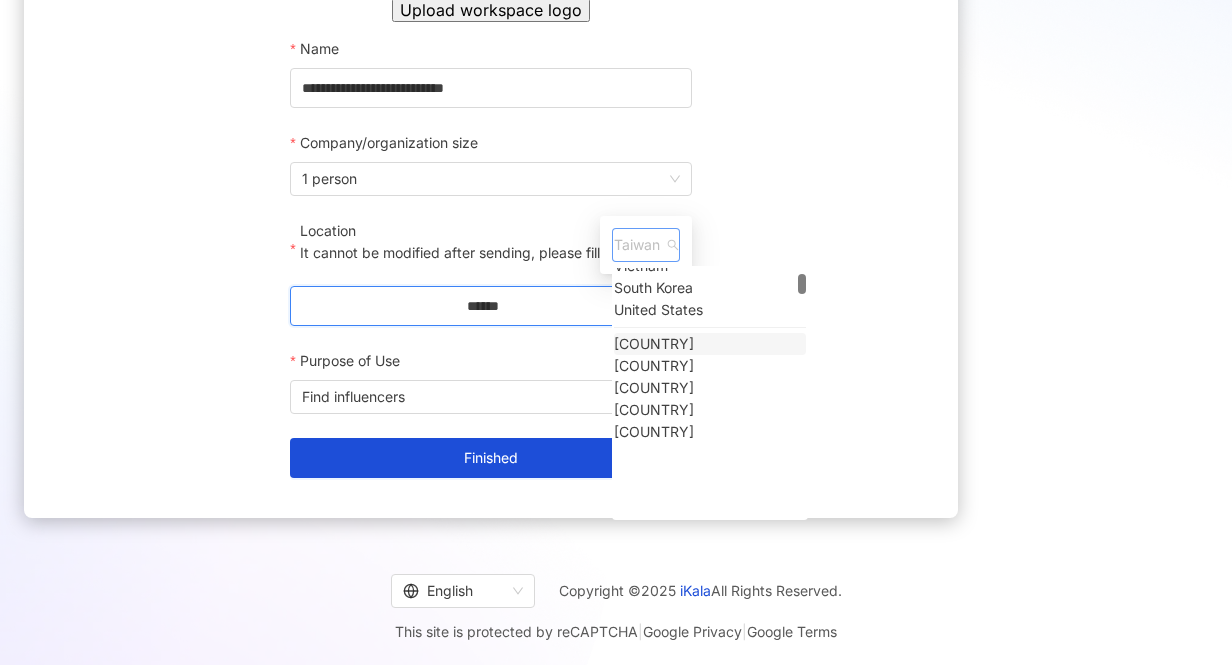 scroll, scrollTop: 247, scrollLeft: 0, axis: vertical 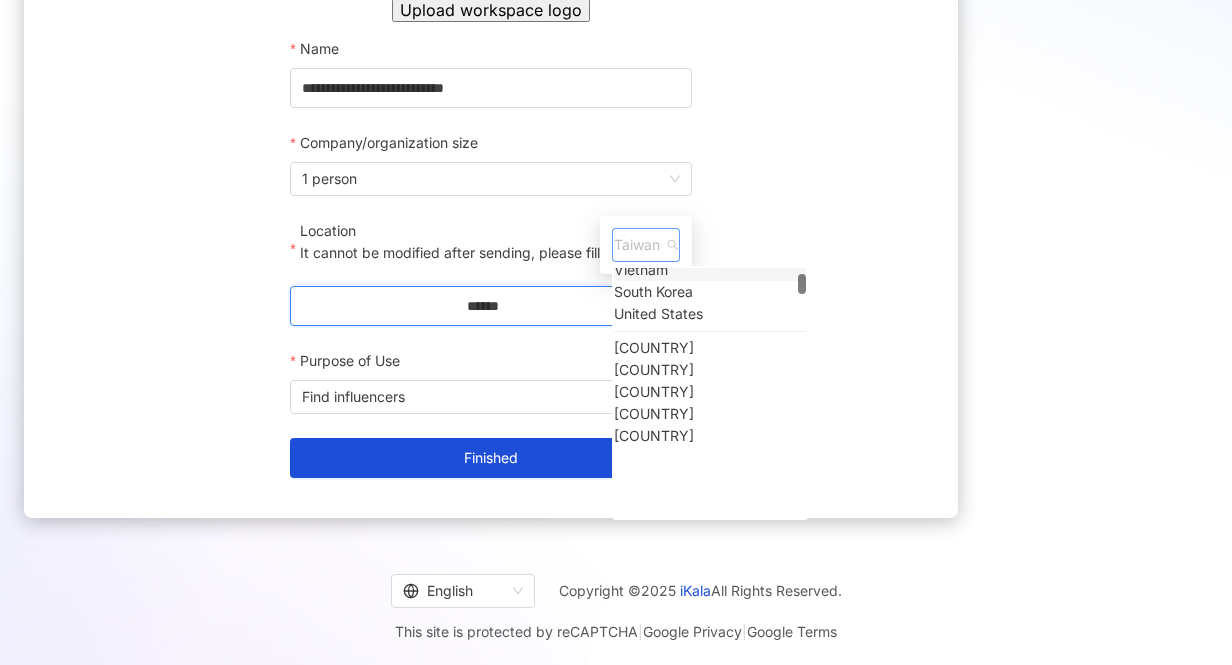 click on "Vietnam" at bounding box center [641, 270] 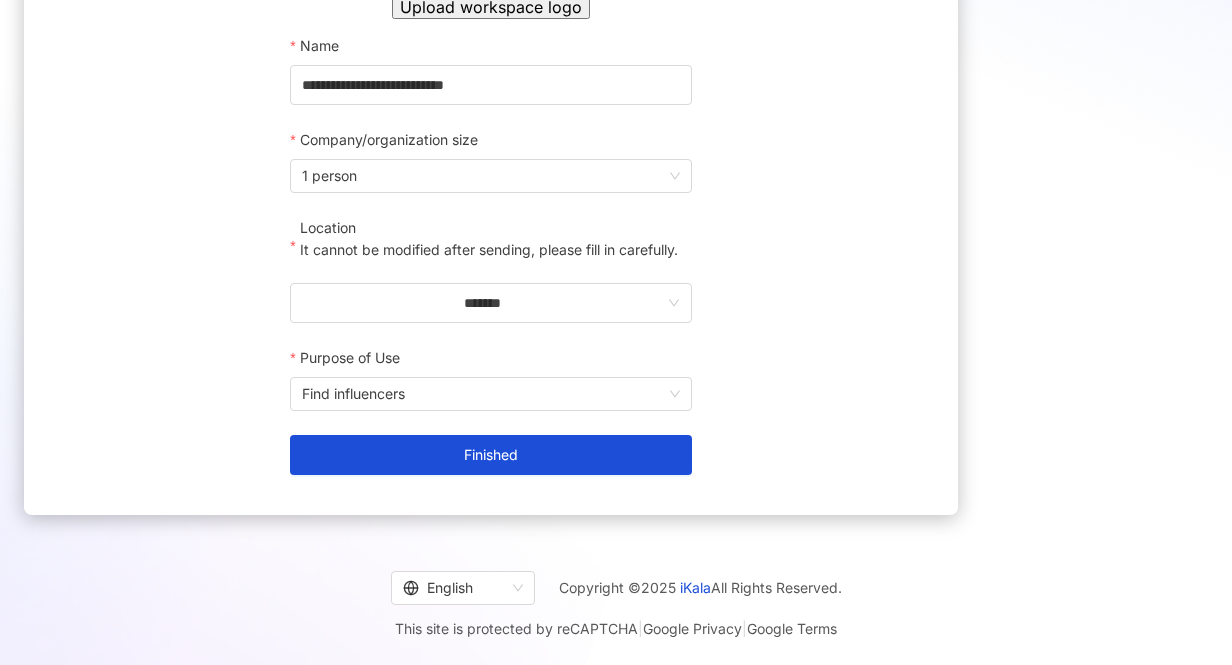 scroll, scrollTop: 304, scrollLeft: 0, axis: vertical 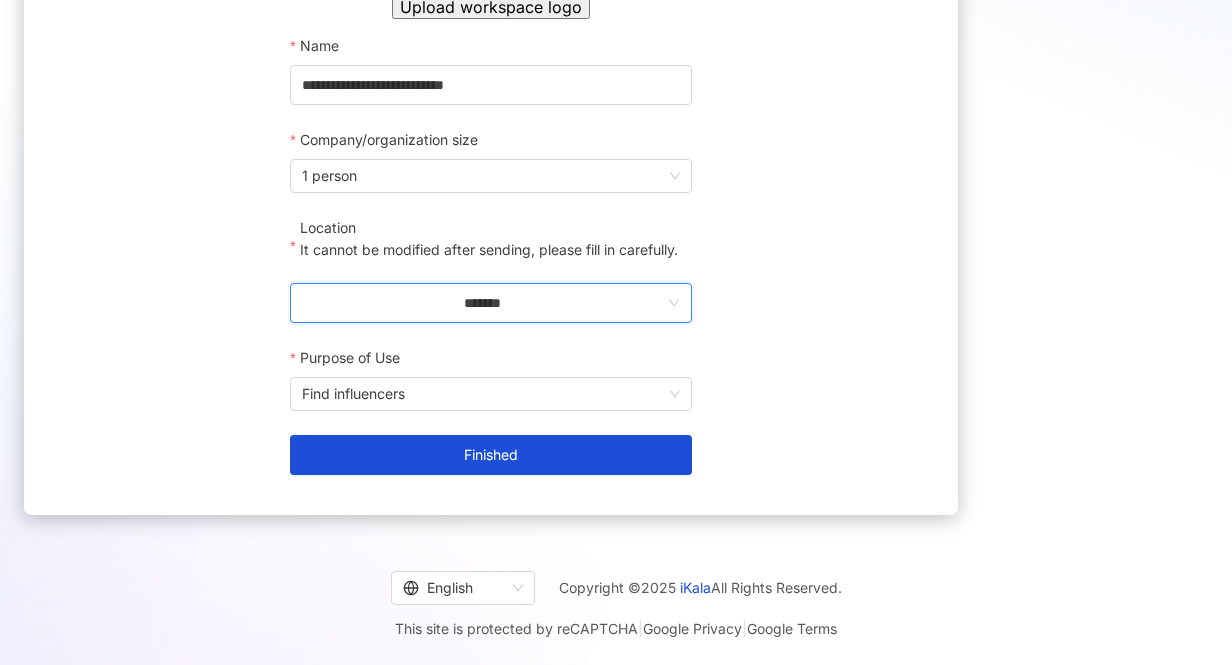 click on "*******" at bounding box center [482, 303] 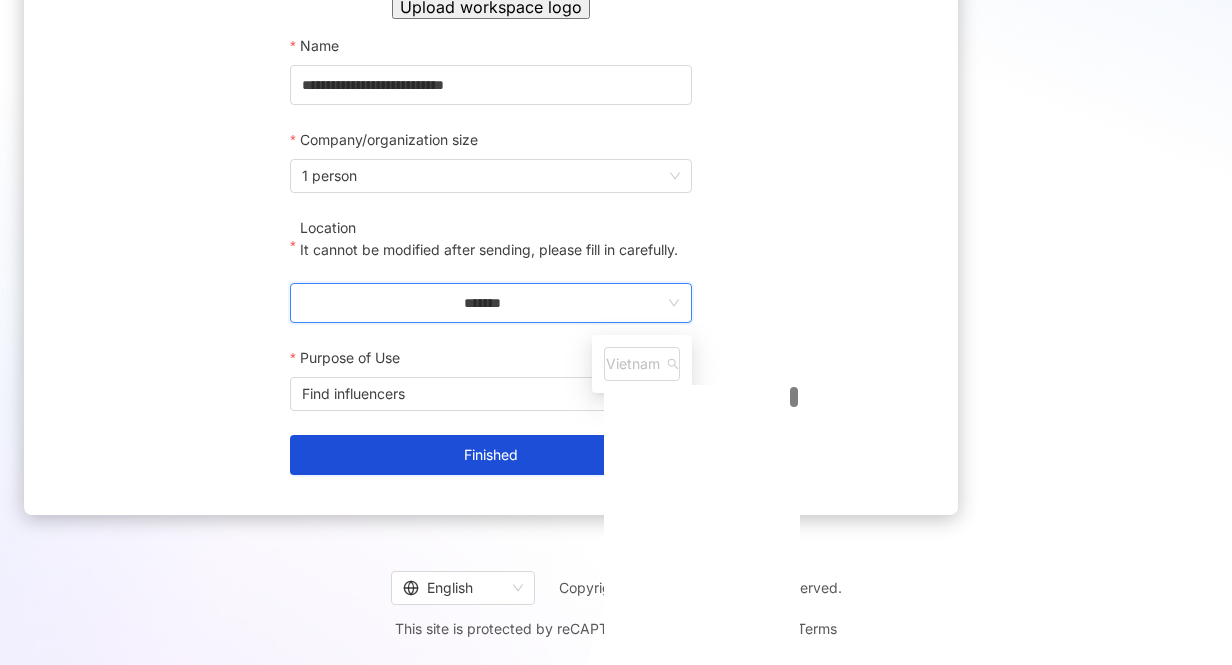 scroll, scrollTop: 0, scrollLeft: 0, axis: both 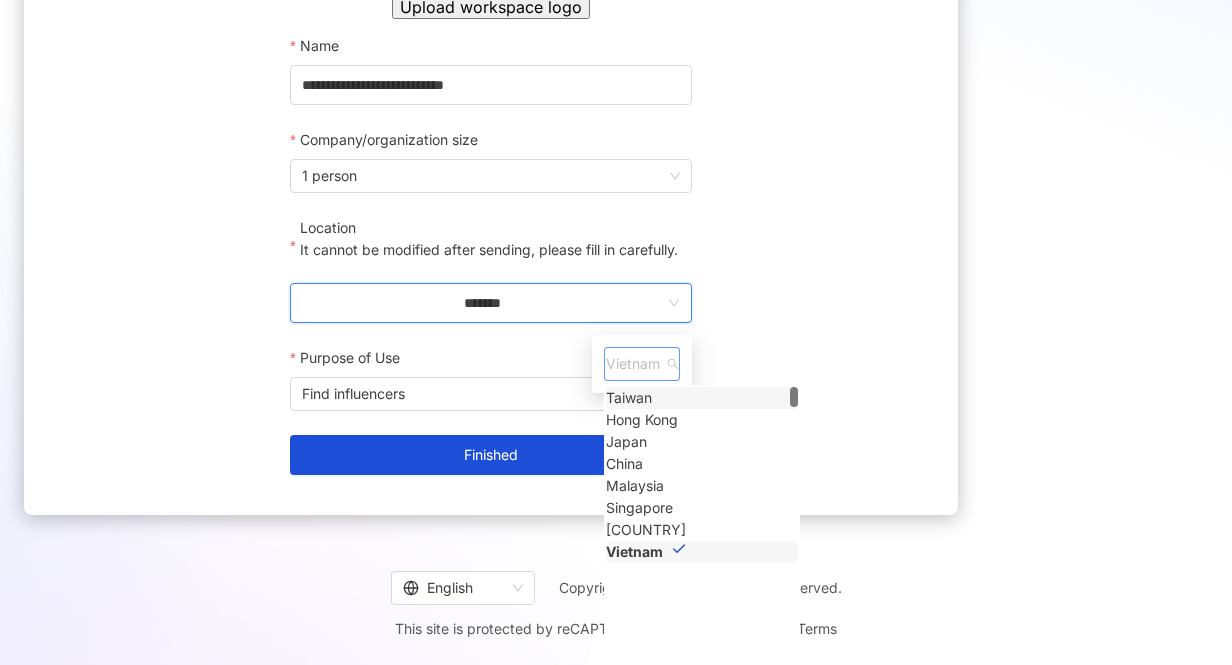 click on "Taiwan" at bounding box center [629, 398] 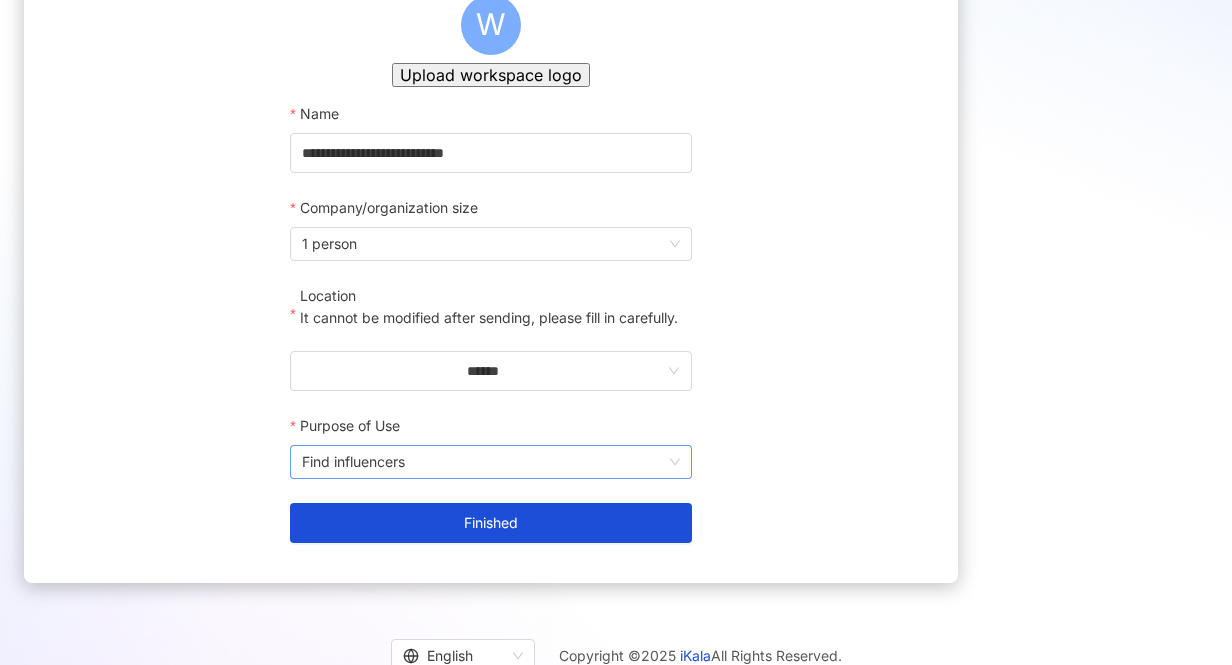 scroll, scrollTop: 163, scrollLeft: 0, axis: vertical 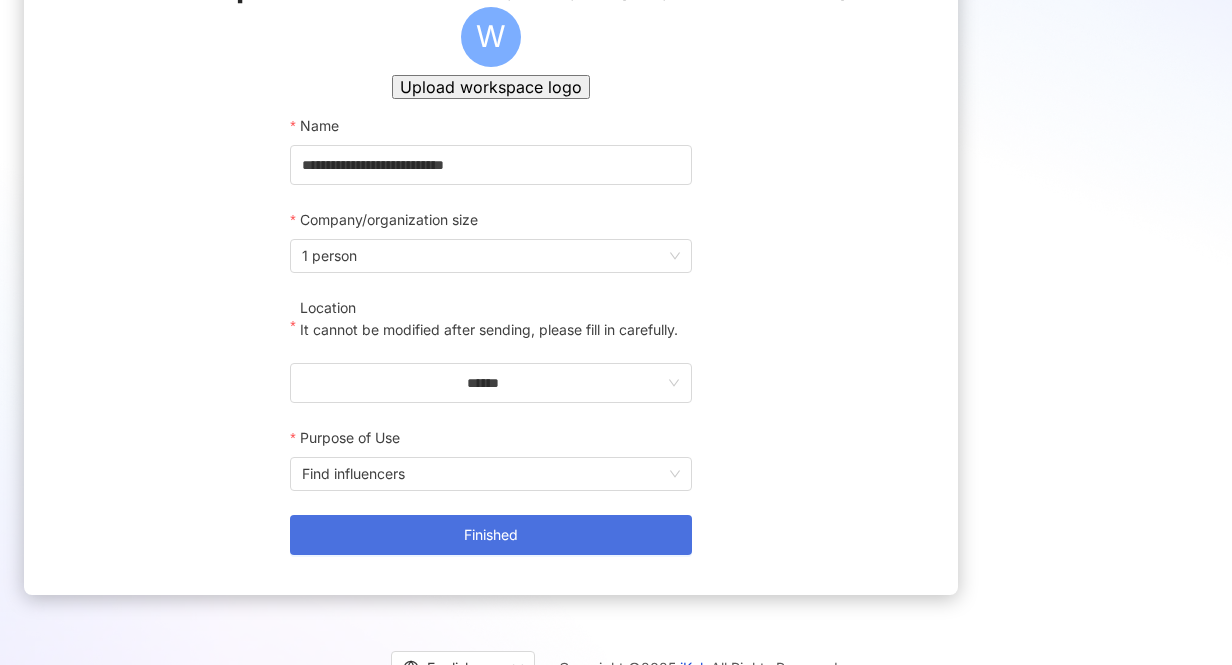 click on "Finished" at bounding box center (491, 535) 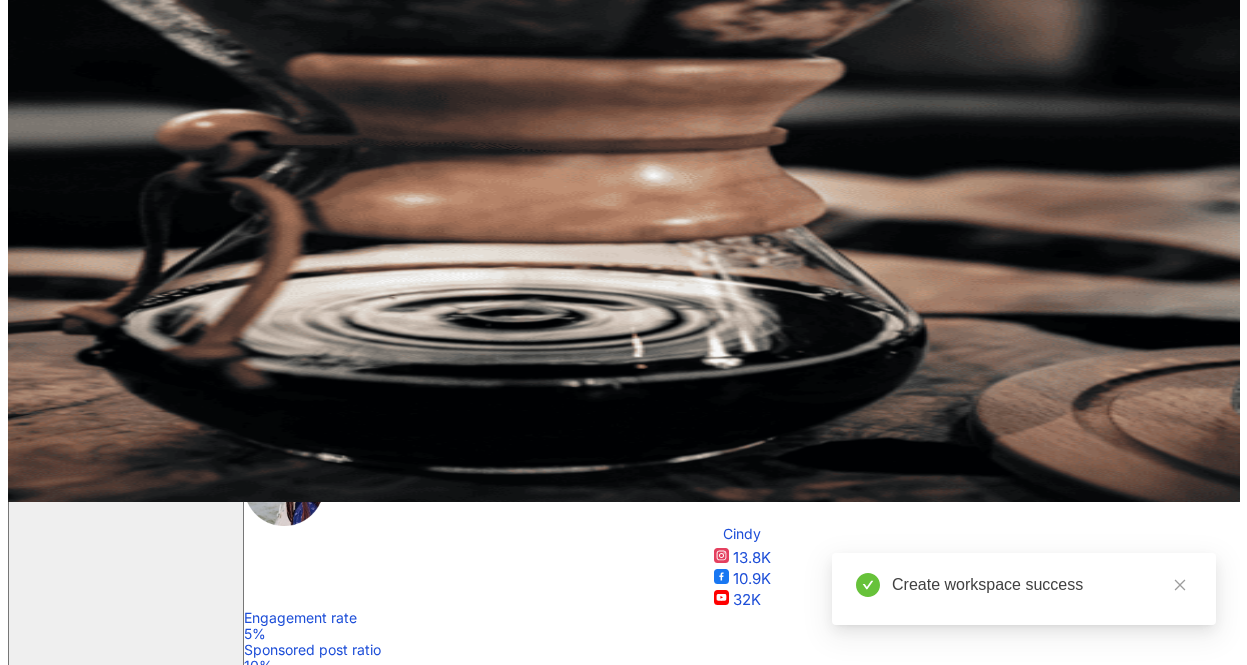 scroll, scrollTop: 0, scrollLeft: 0, axis: both 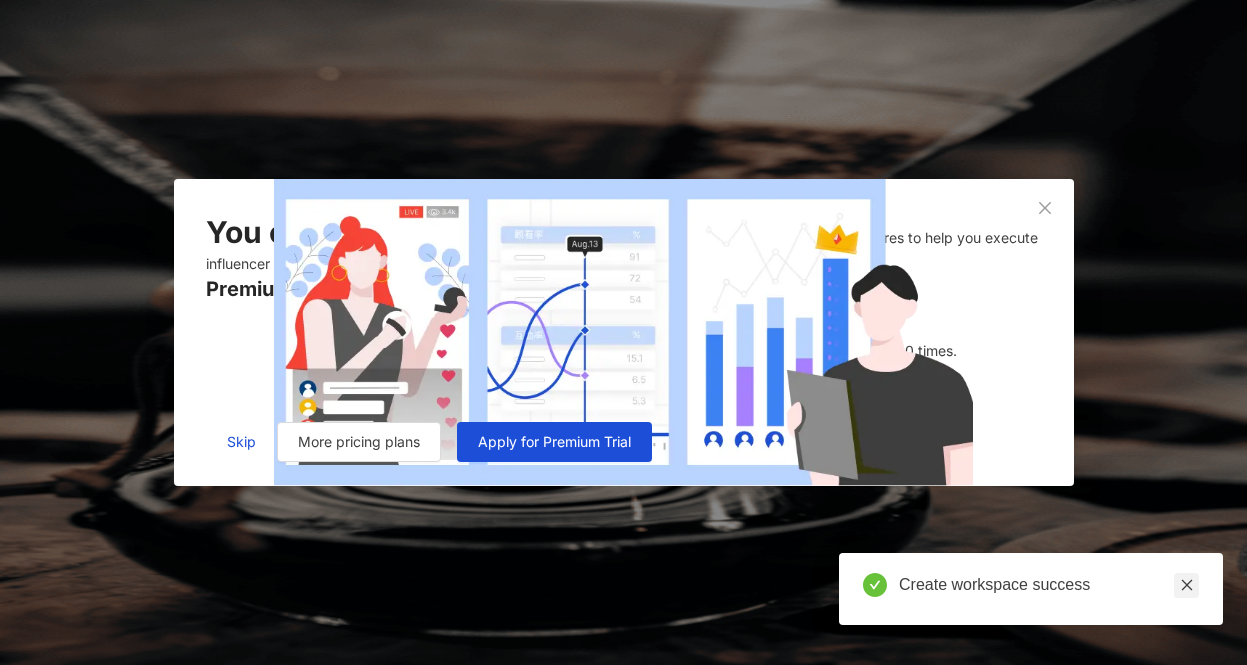 click 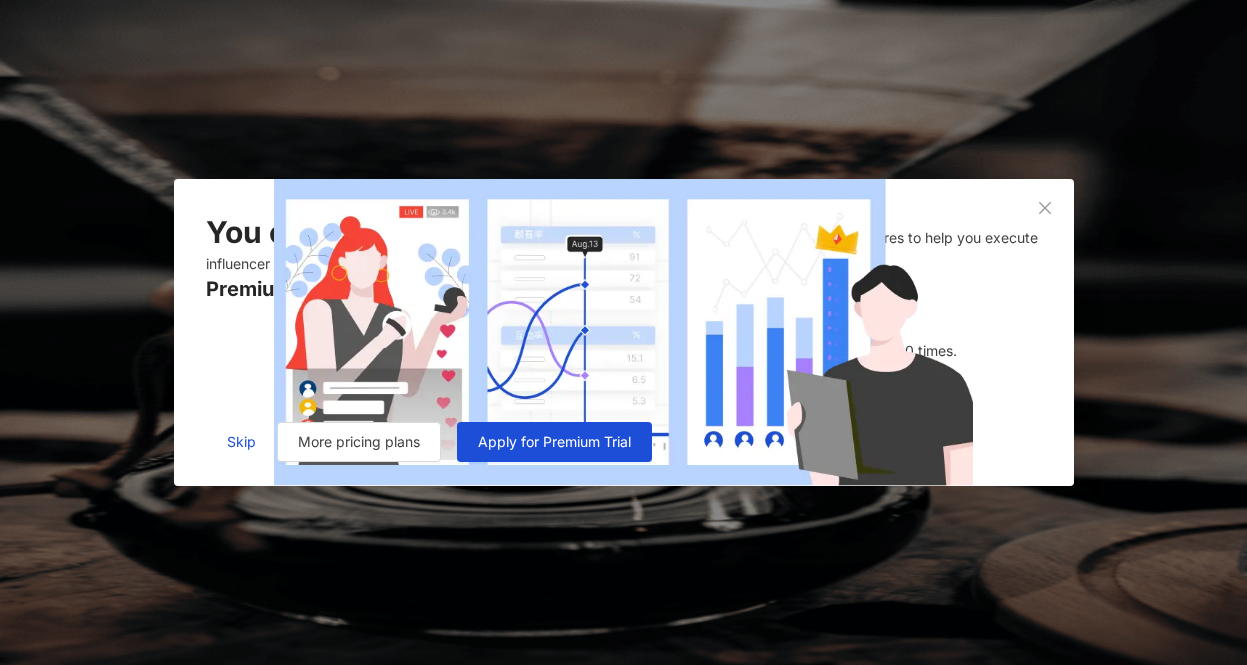 drag, startPoint x: 796, startPoint y: 562, endPoint x: 1079, endPoint y: 244, distance: 425.6912 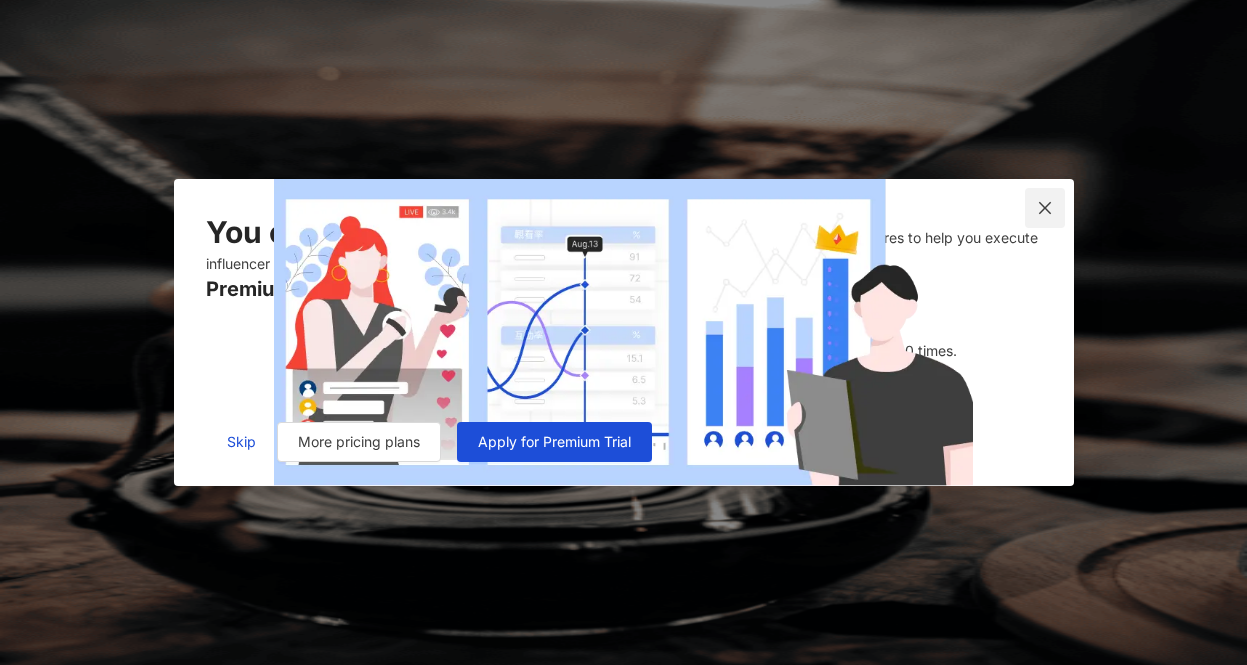 click at bounding box center (1045, 208) 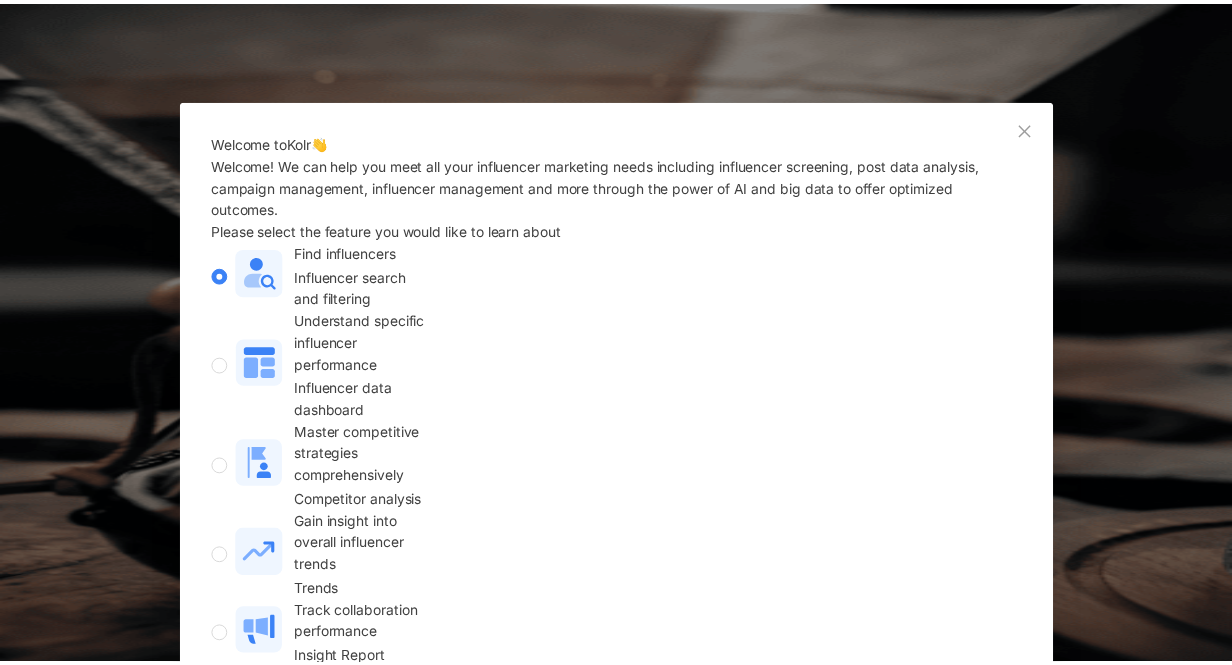 scroll, scrollTop: 67, scrollLeft: 0, axis: vertical 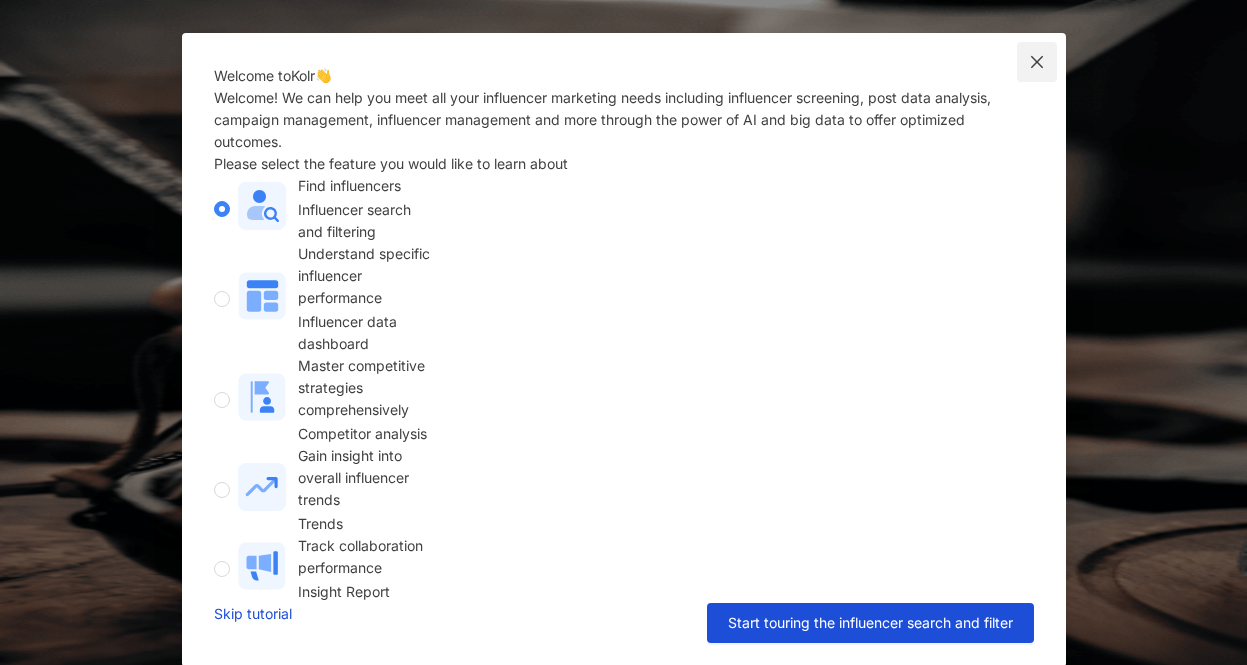 click at bounding box center [1037, 62] 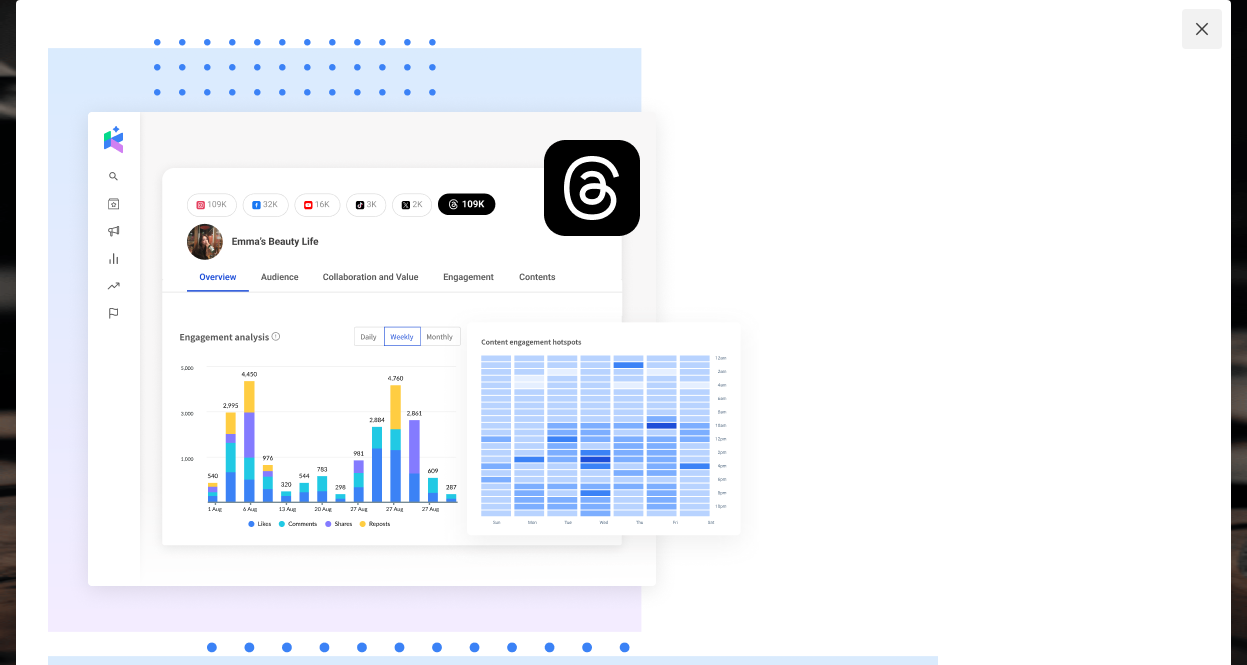 click 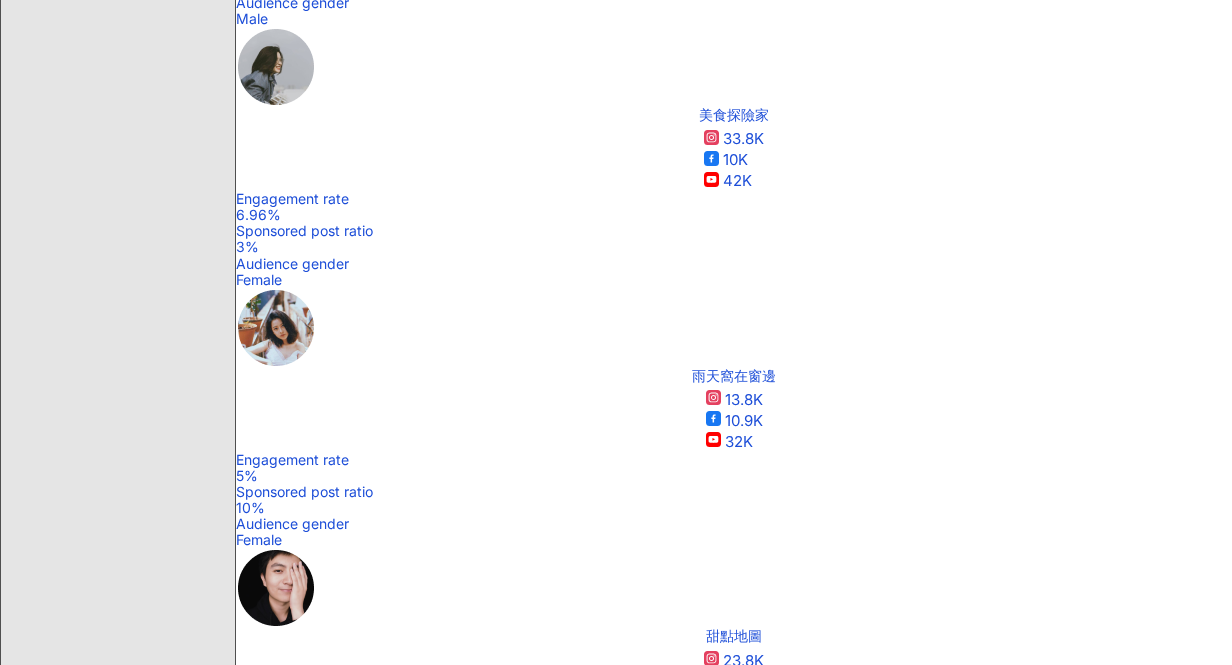 scroll, scrollTop: 0, scrollLeft: 0, axis: both 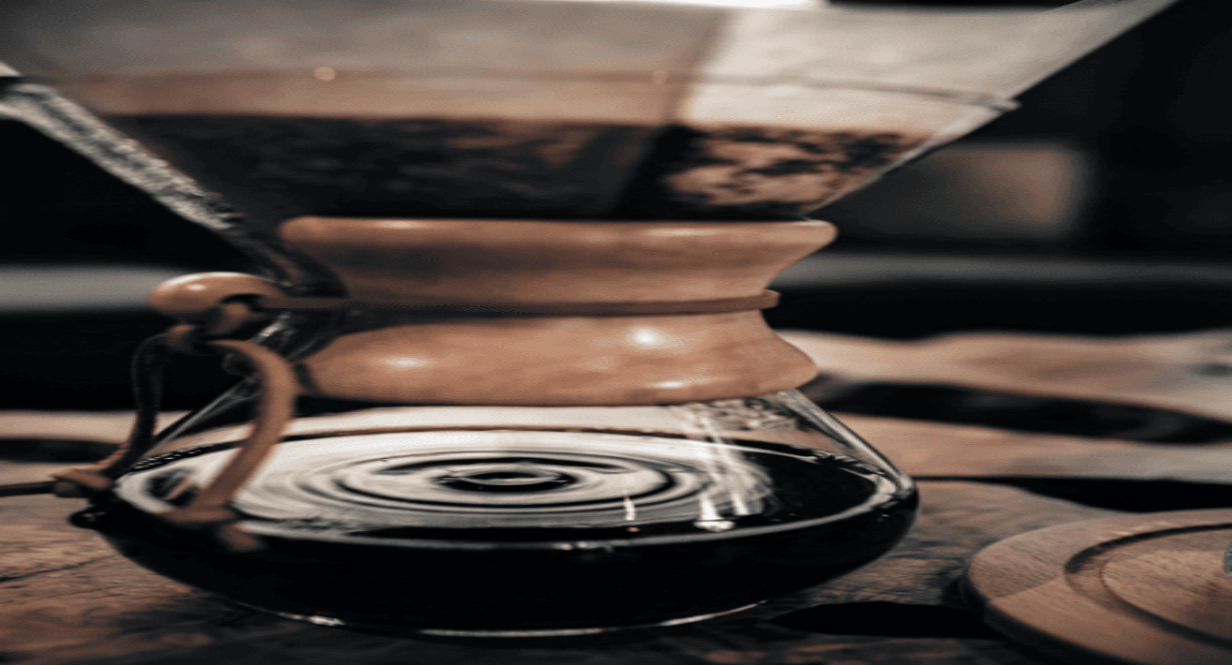 click on "W" at bounding box center [734, 360] 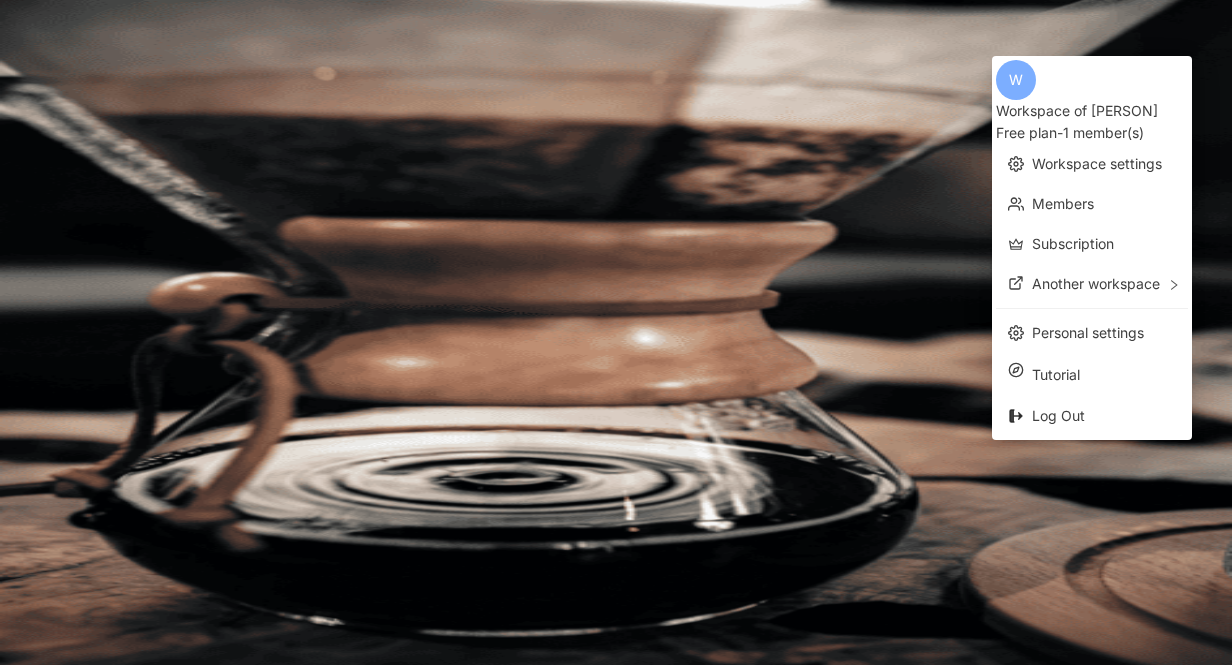 click on "All platforms Taiwan Search See also: 父親節快樂  父親節祝福  老爸  第一個父親節  父親節禮物  Type Gender Followers Engagement rate View rate Est. price  More filters Search guide AI  On AI  Off" at bounding box center (734, 308) 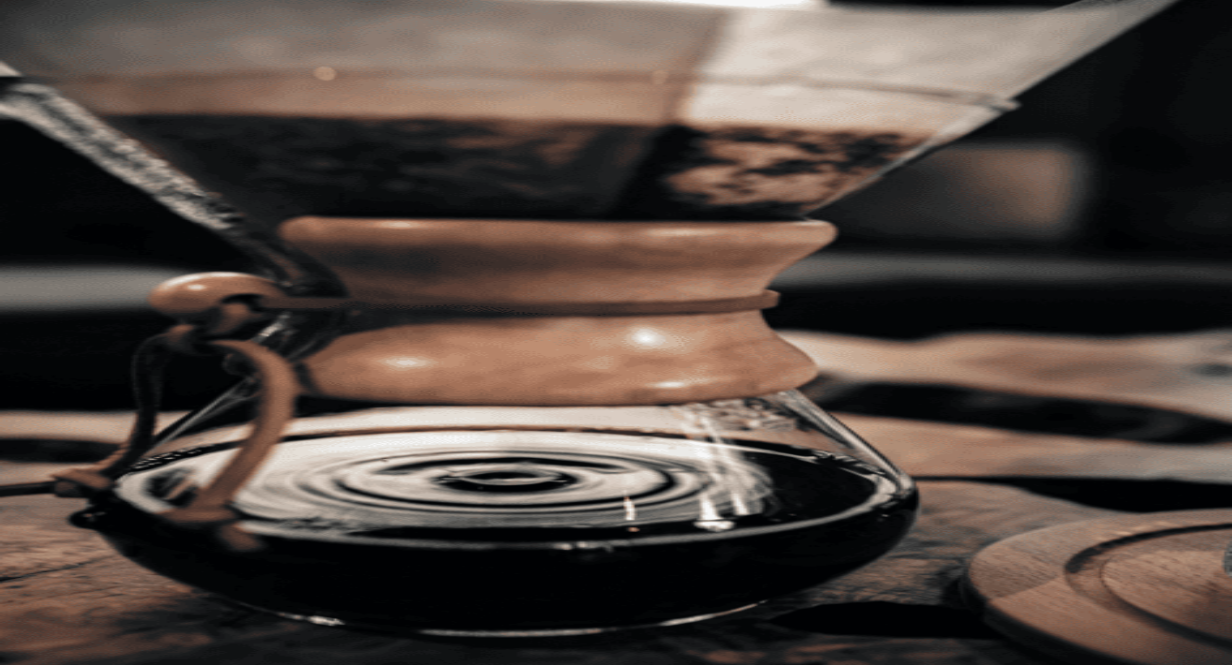 click 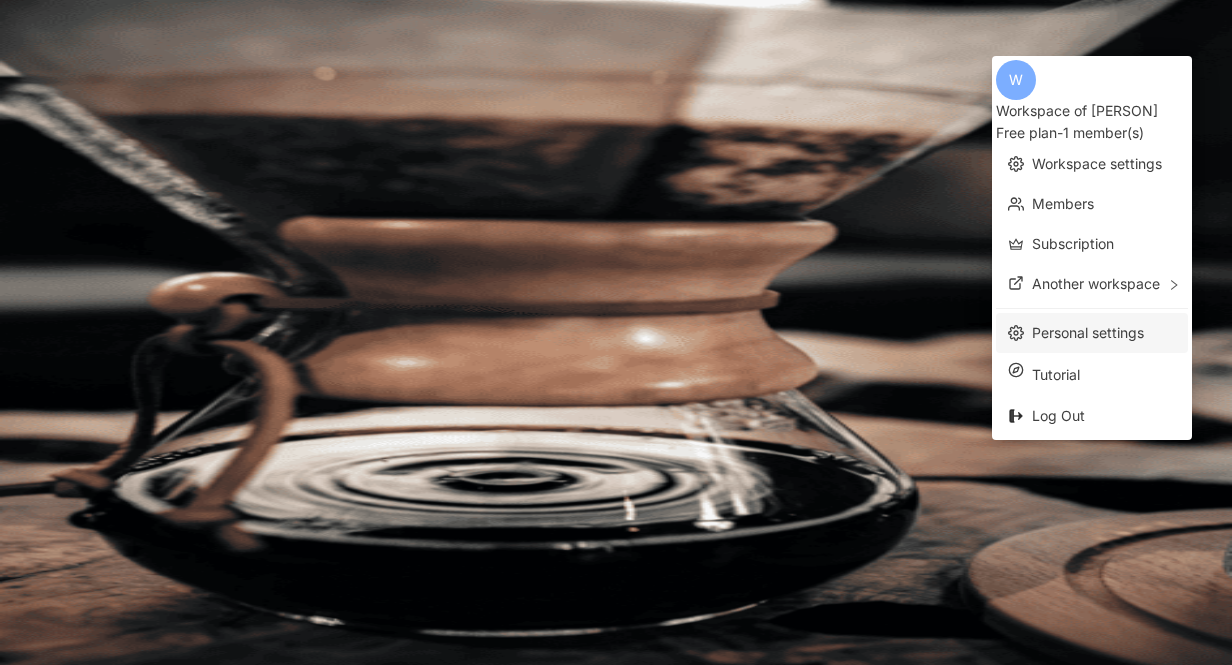 click on "Personal settings" at bounding box center [1088, 332] 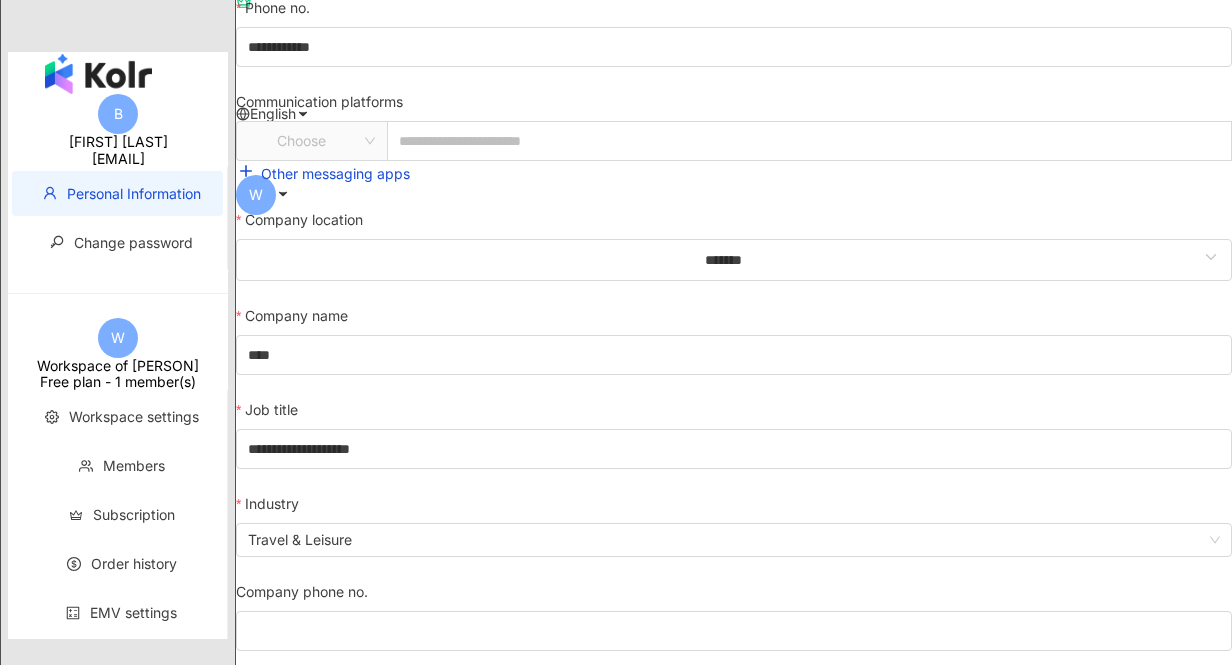 scroll, scrollTop: 21, scrollLeft: 0, axis: vertical 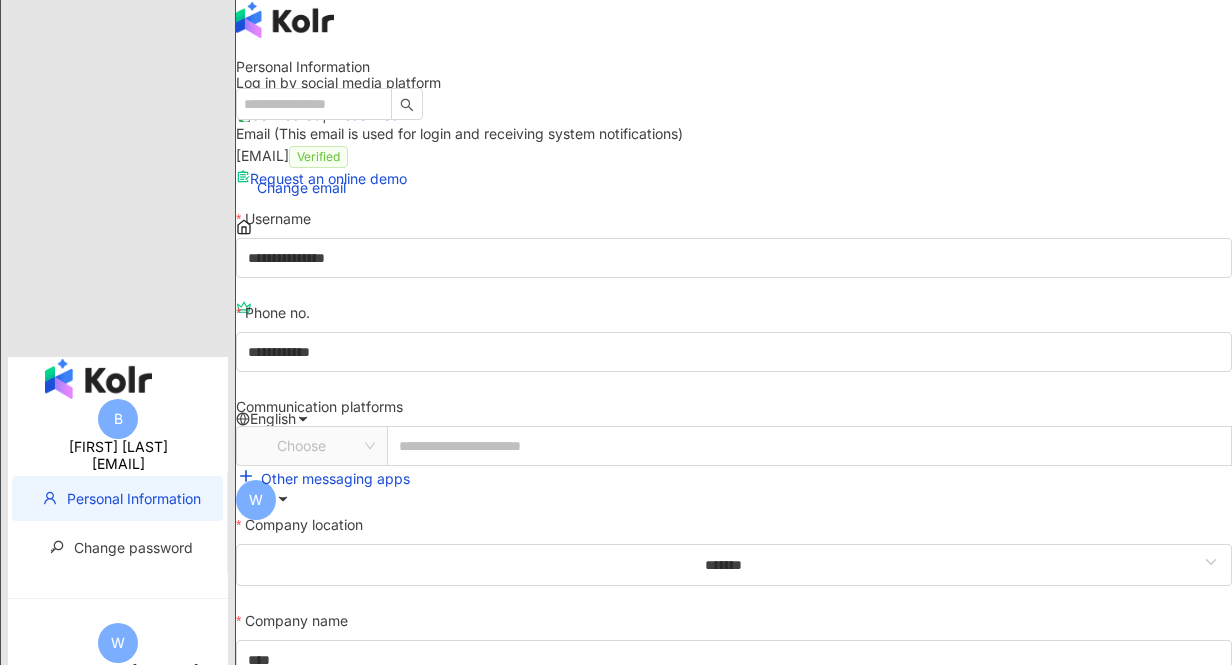 click at bounding box center (98, 379) 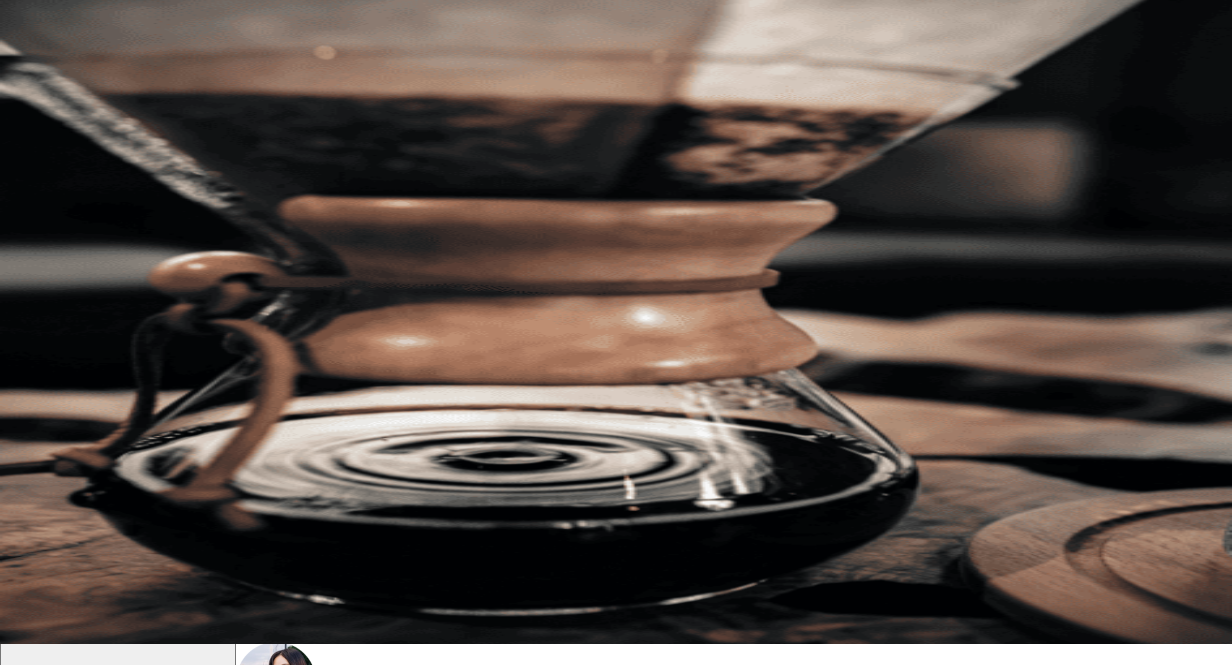 scroll, scrollTop: 0, scrollLeft: 0, axis: both 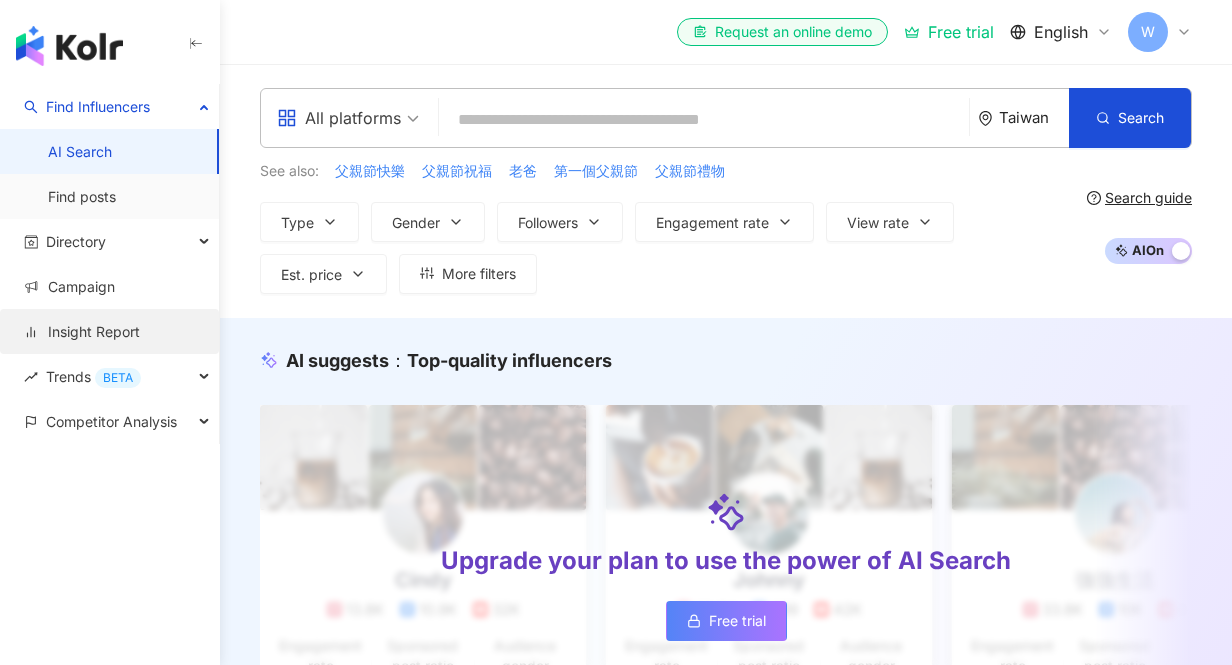 click on "Insight Report" at bounding box center [82, 332] 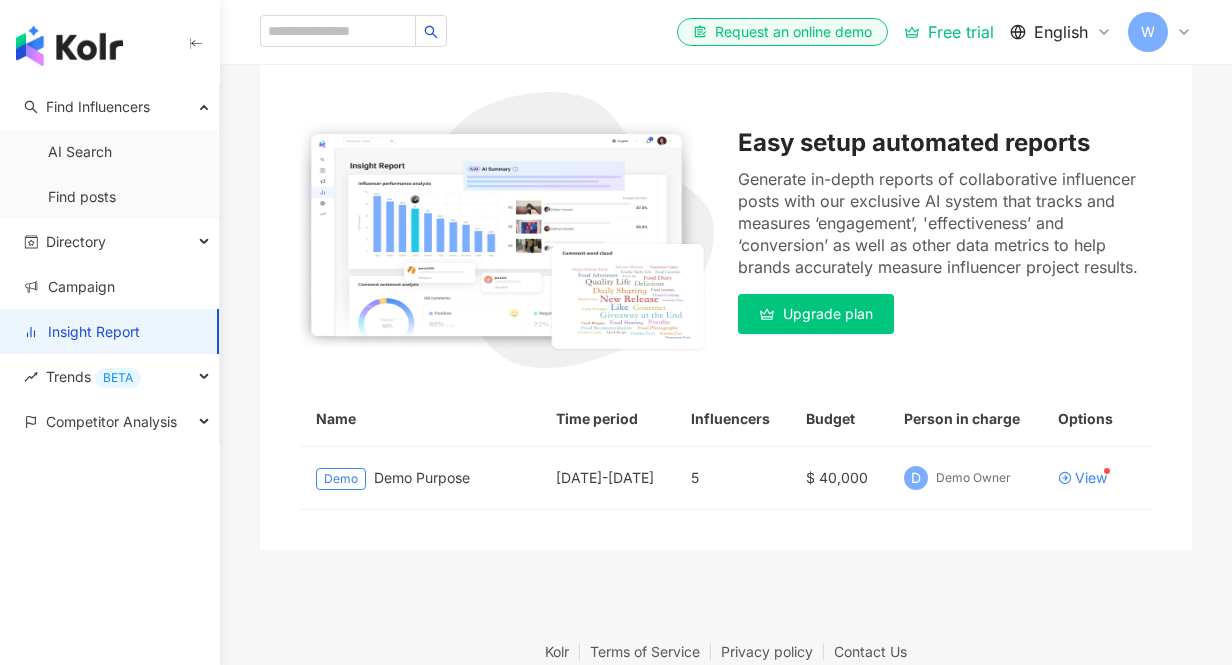 scroll, scrollTop: 234, scrollLeft: 0, axis: vertical 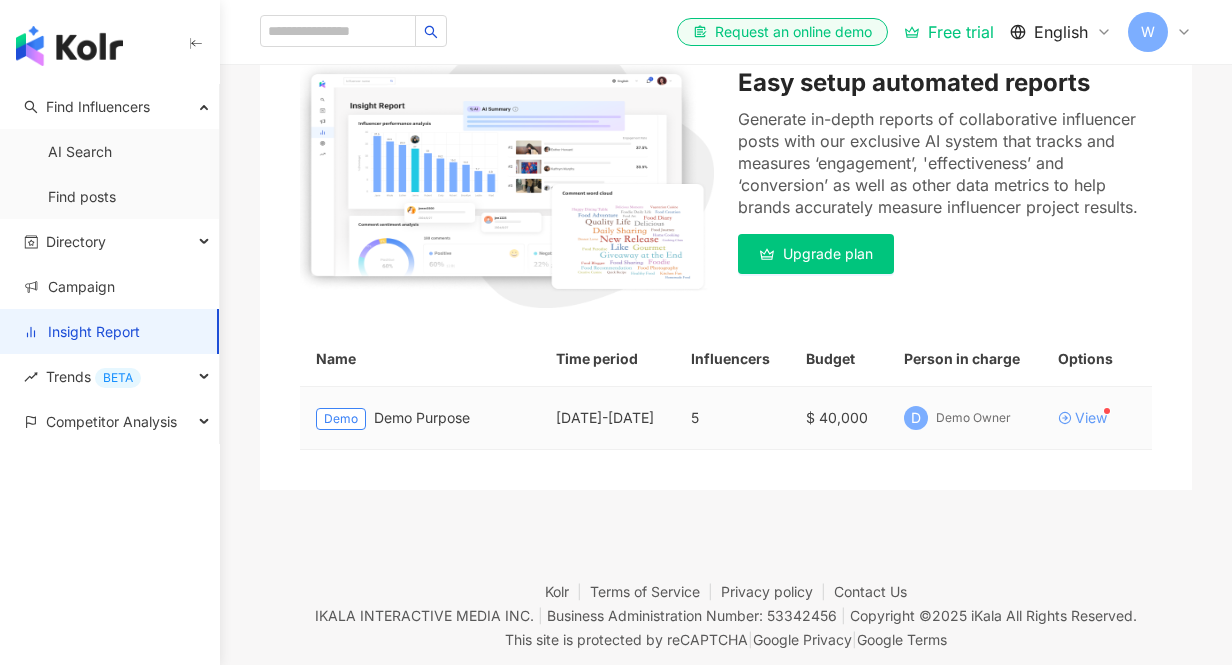 click on "View" at bounding box center [1091, 418] 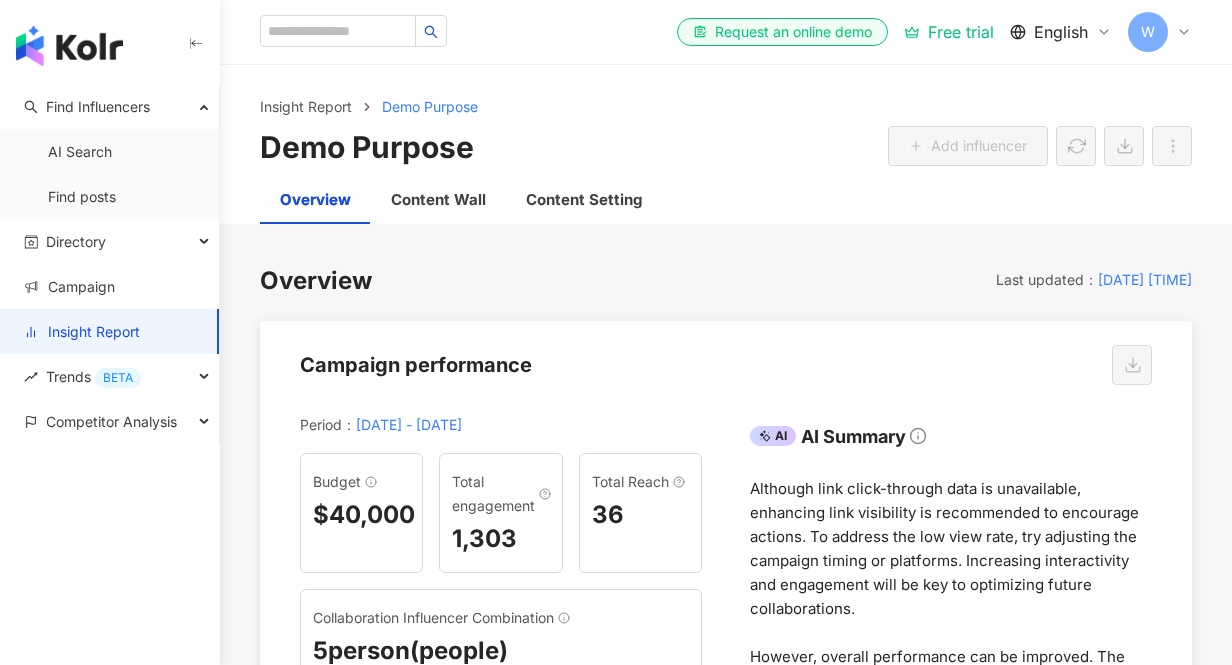 scroll, scrollTop: 0, scrollLeft: 0, axis: both 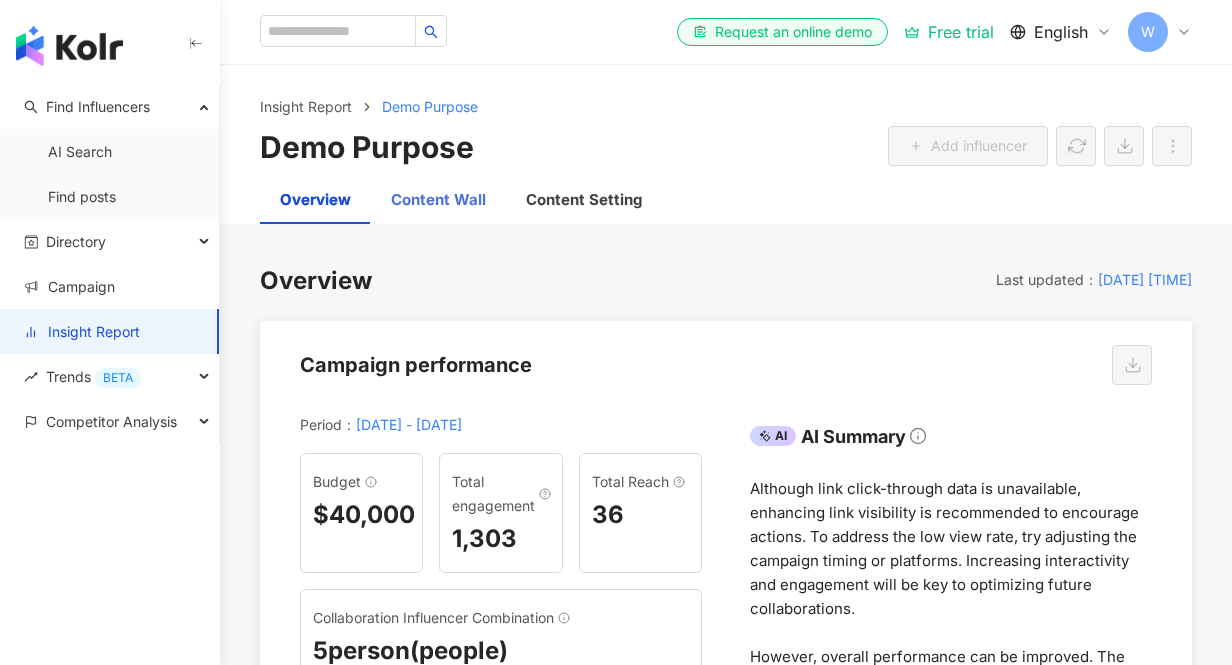 click on "Content Wall" at bounding box center [438, 200] 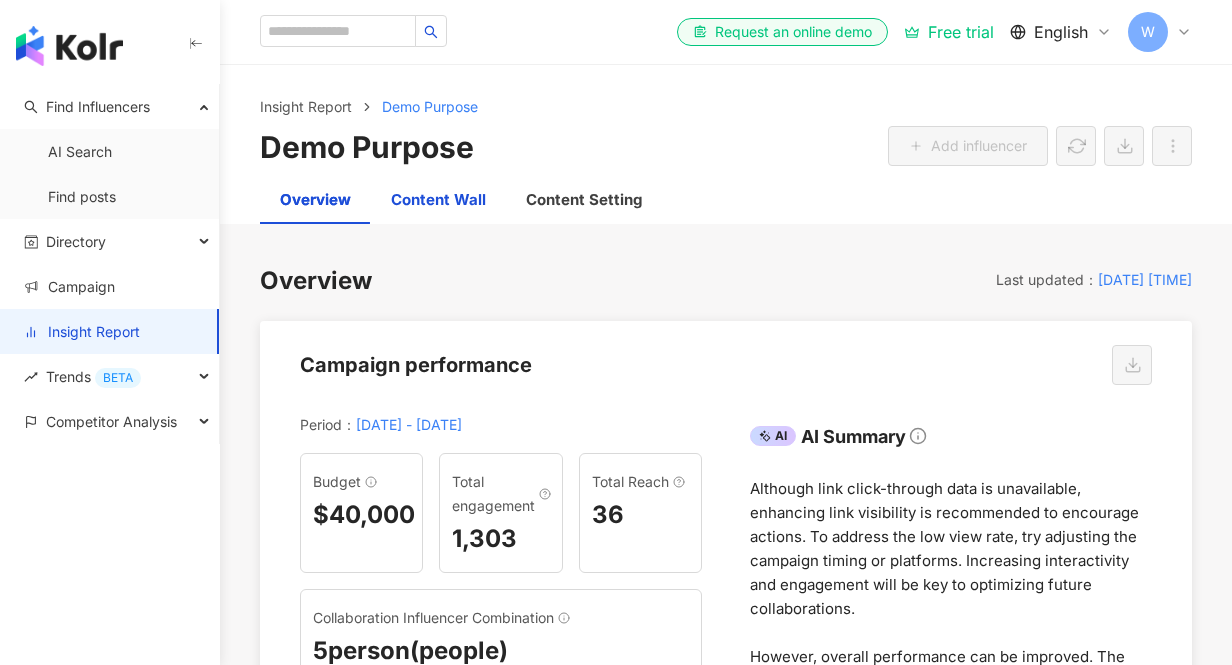 click on "Content Wall" at bounding box center [438, 200] 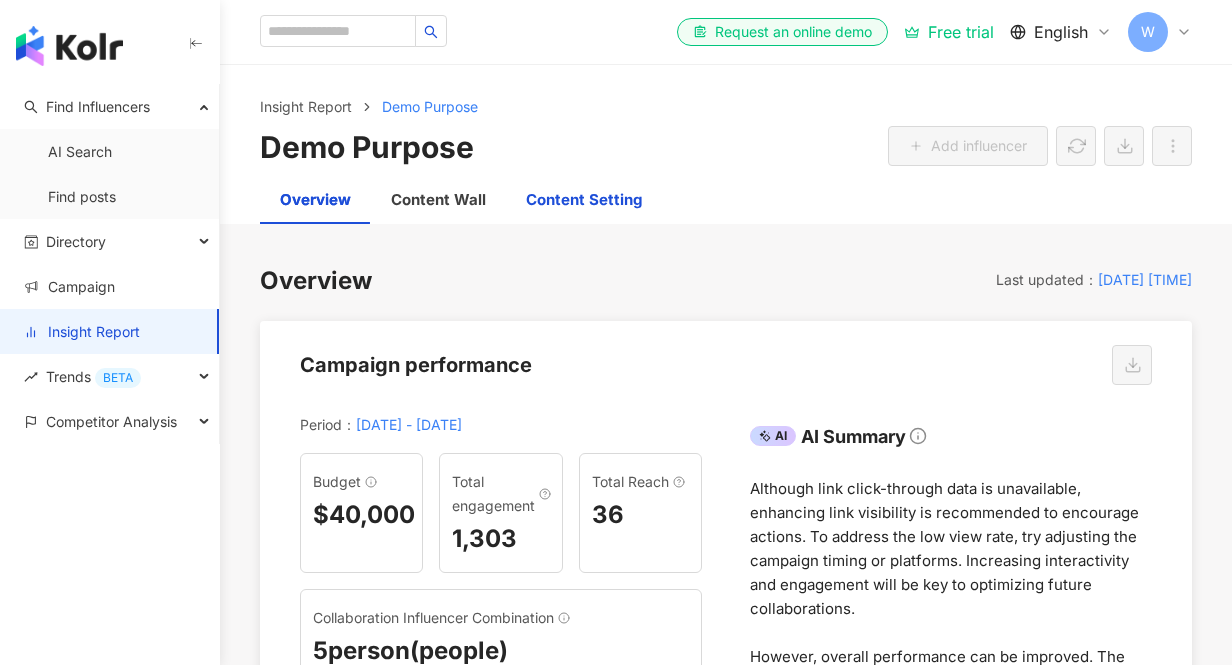 click on "Content Setting" at bounding box center [584, 200] 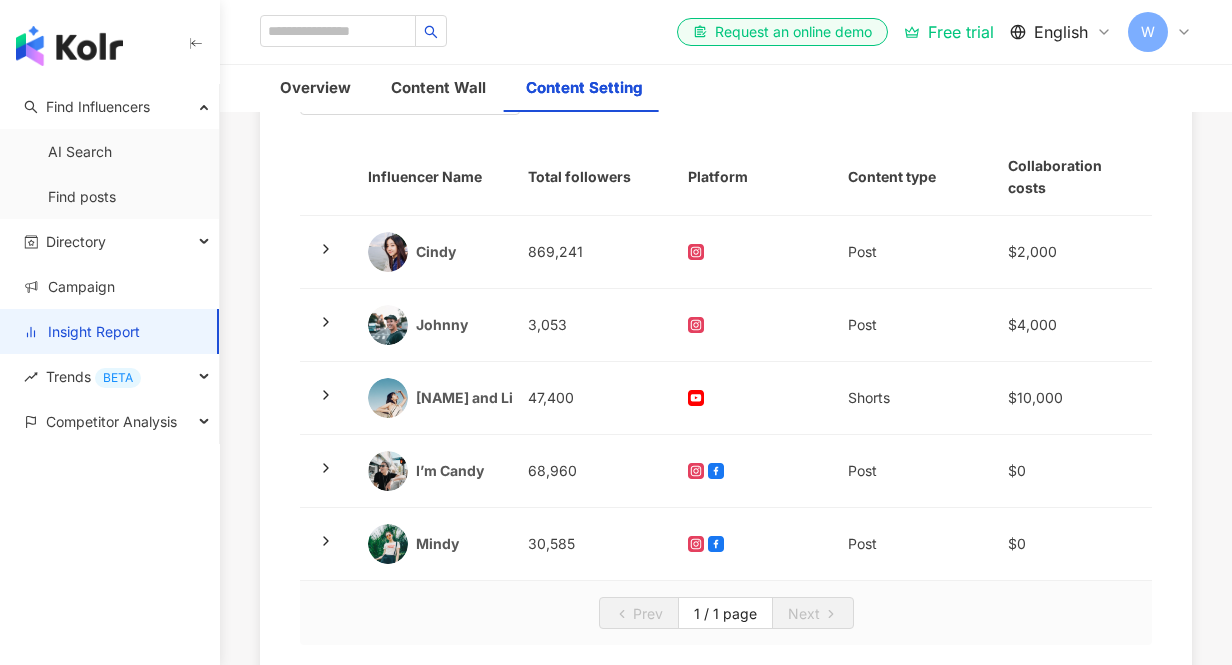 scroll, scrollTop: 117, scrollLeft: 0, axis: vertical 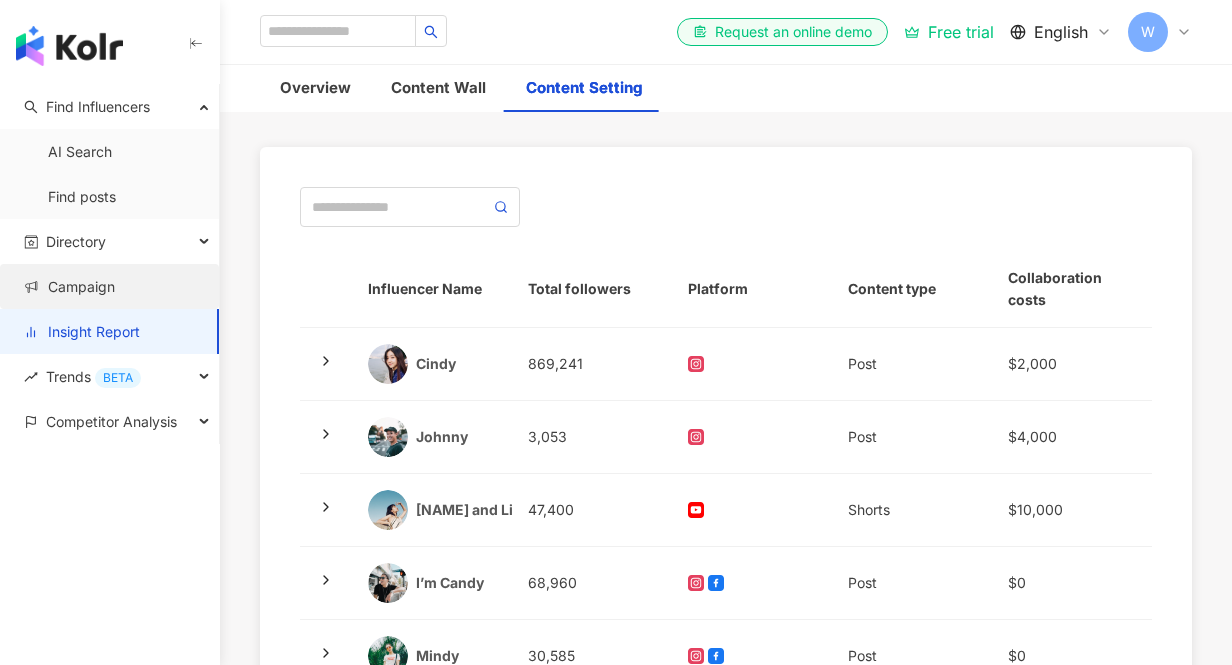 click on "Campaign" at bounding box center [69, 287] 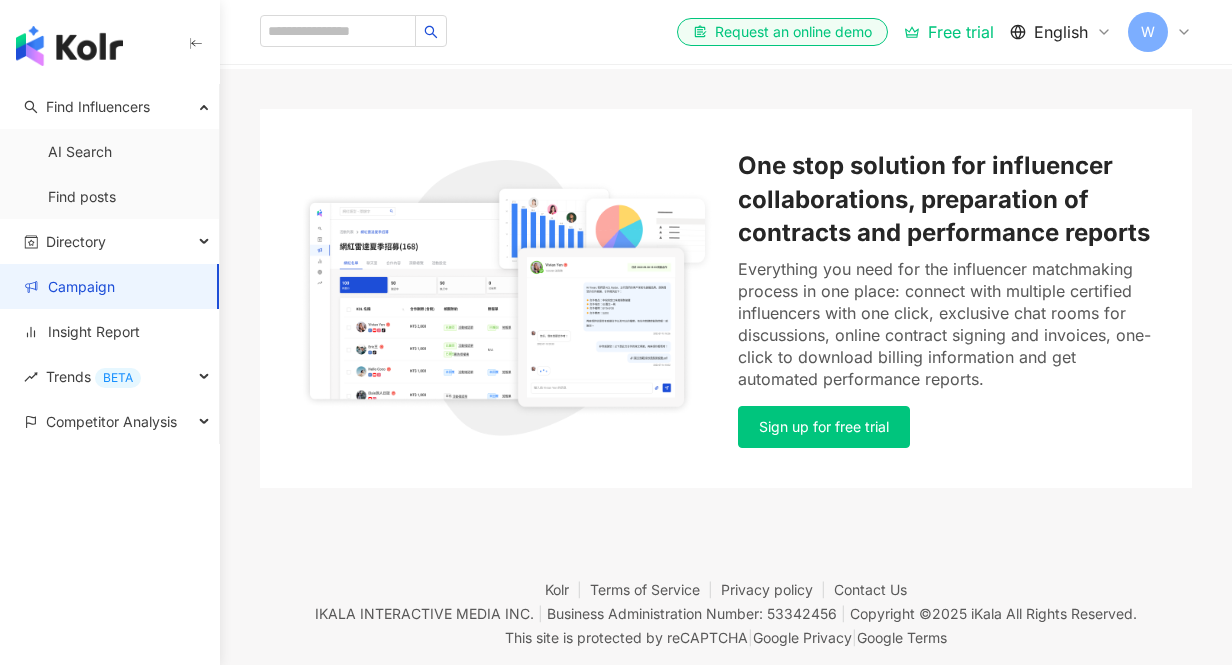 scroll, scrollTop: 0, scrollLeft: 0, axis: both 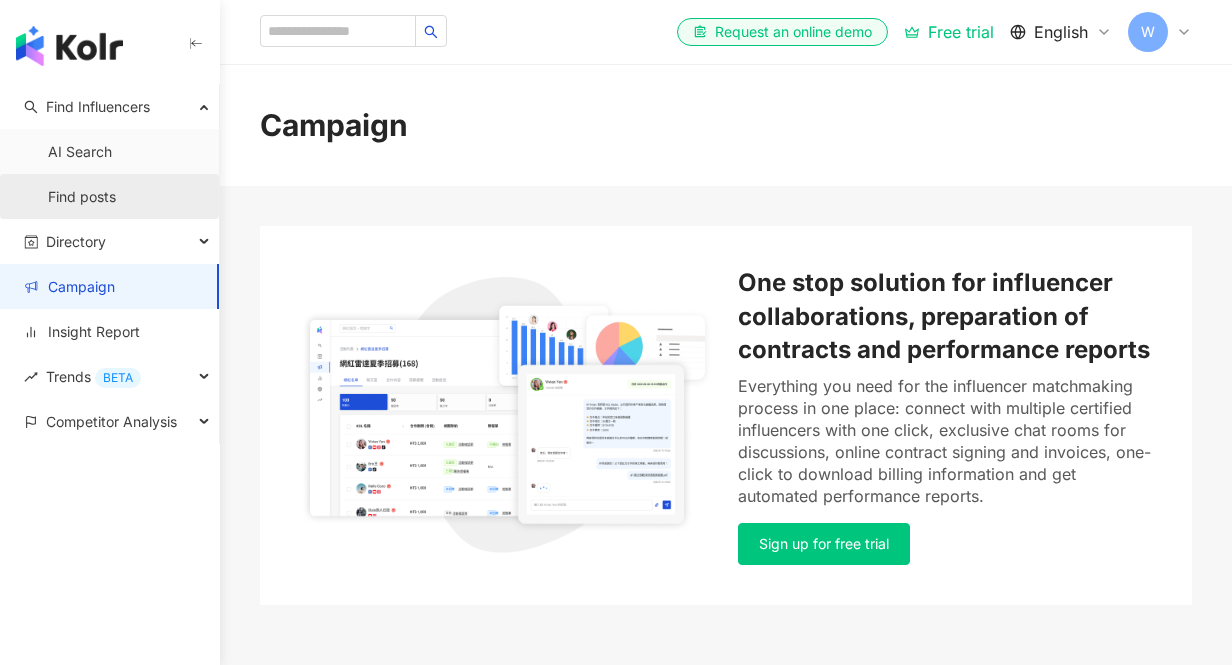 click on "Find posts" at bounding box center (82, 197) 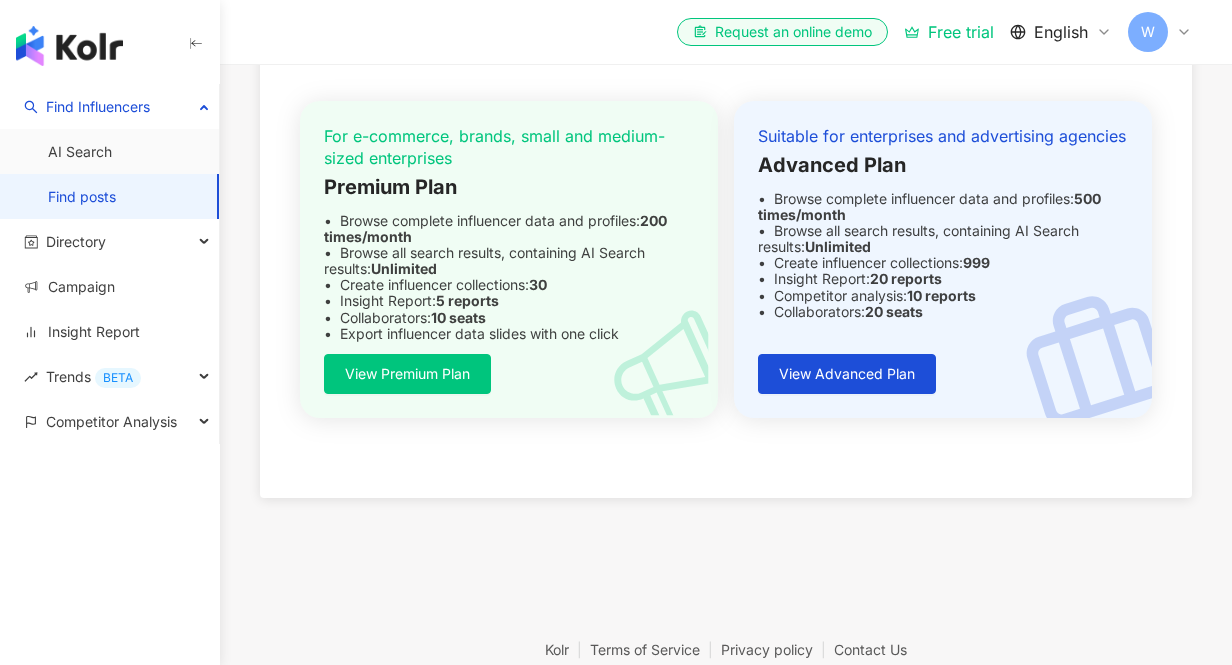 scroll, scrollTop: 0, scrollLeft: 0, axis: both 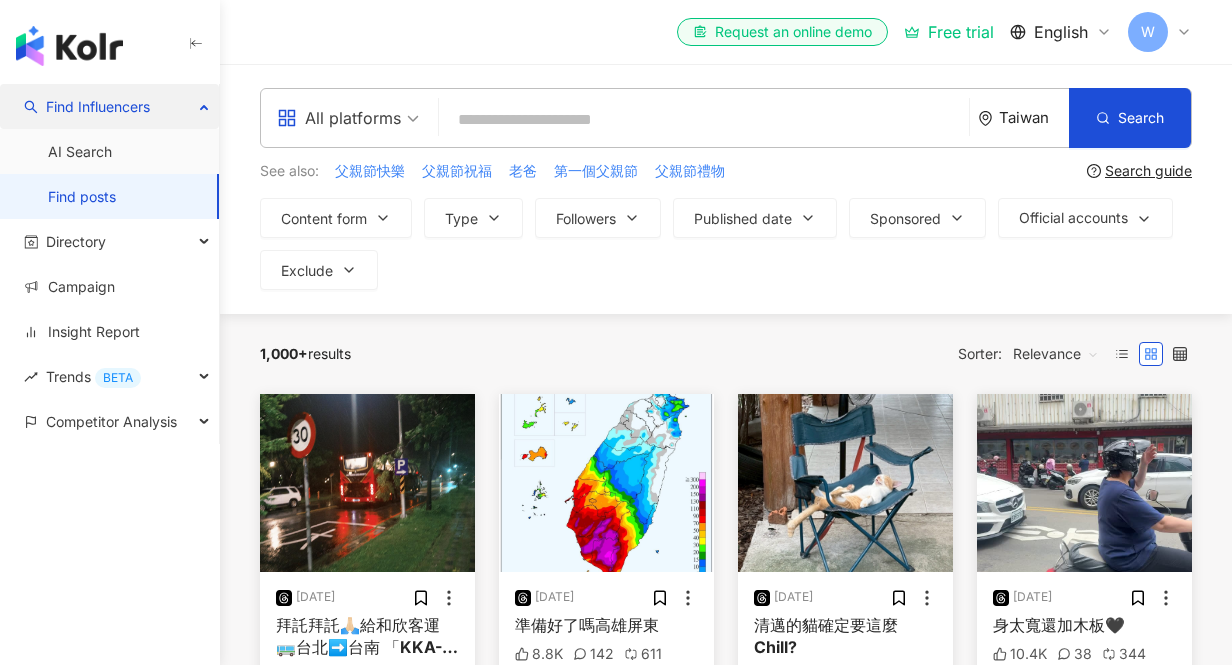 click on "Find Influencers" at bounding box center (98, 106) 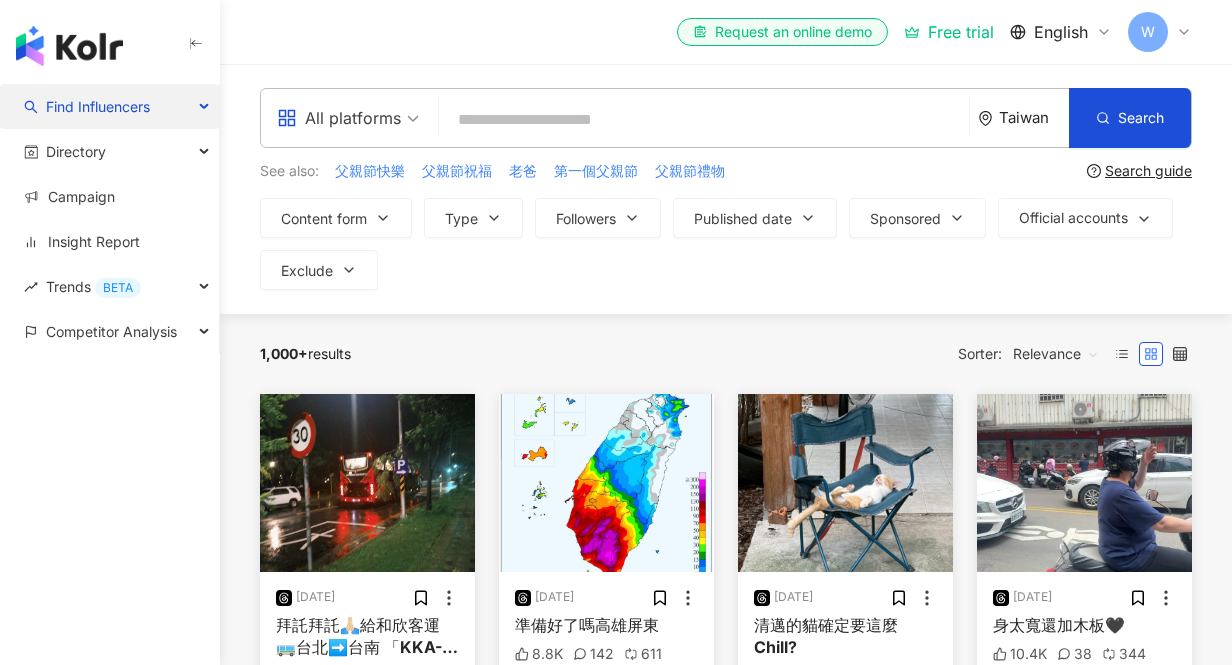 click on "Find Influencers" at bounding box center [98, 106] 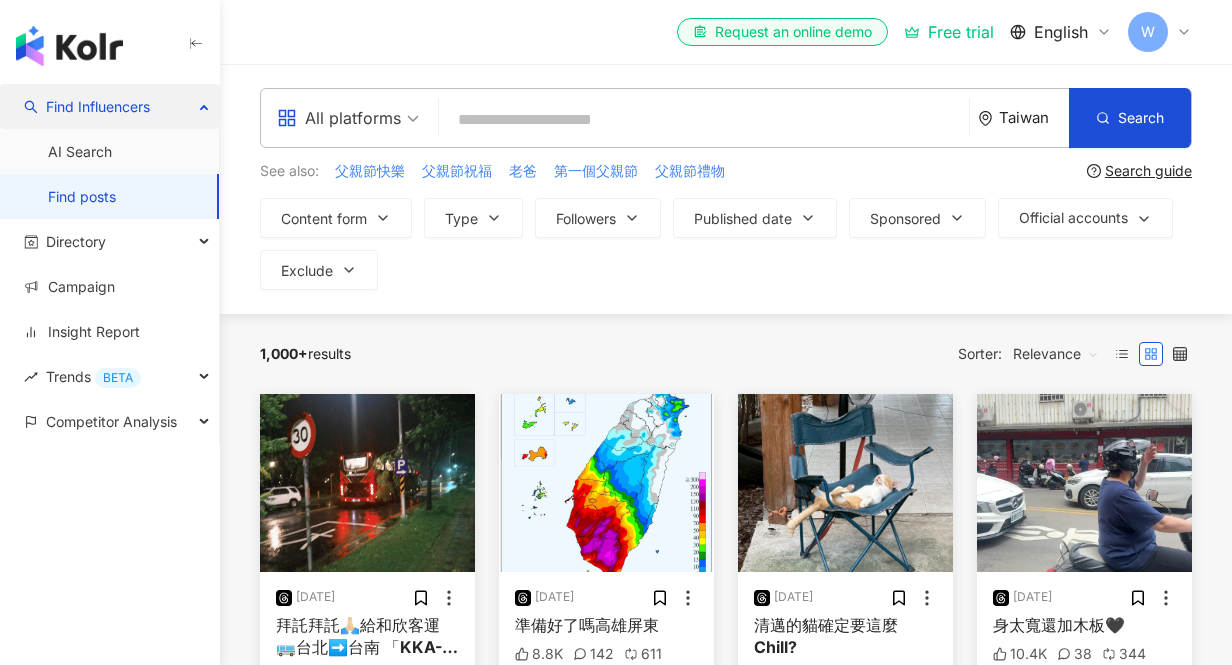 click on "Find Influencers" at bounding box center [98, 106] 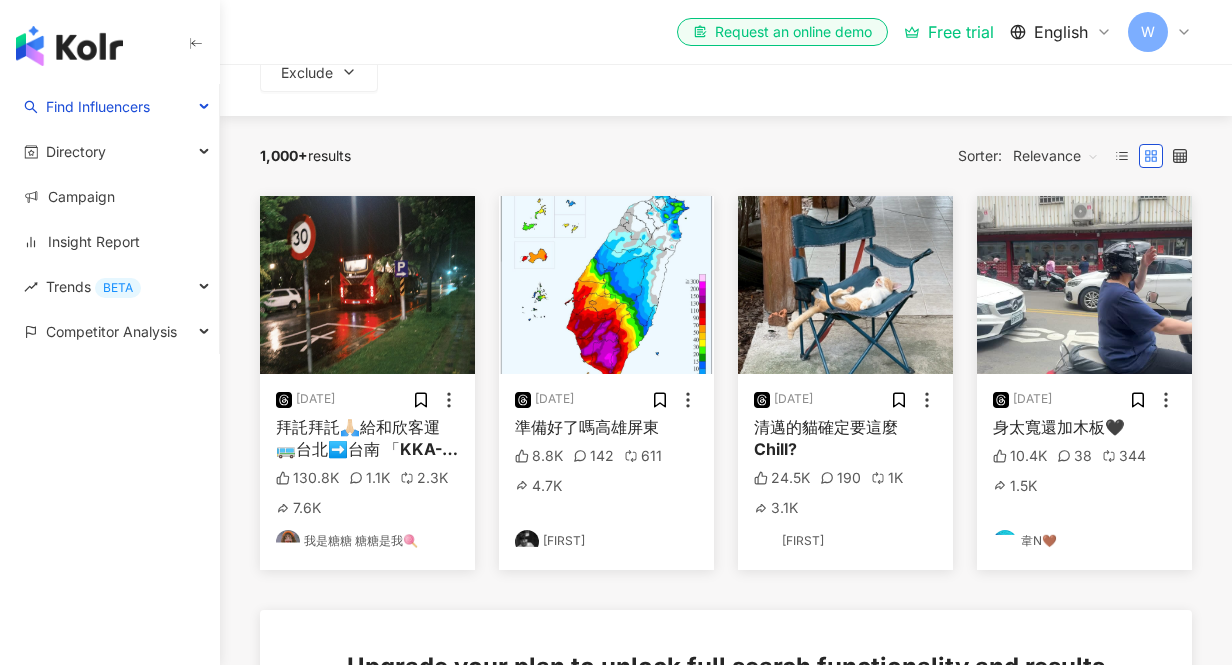scroll, scrollTop: 225, scrollLeft: 0, axis: vertical 